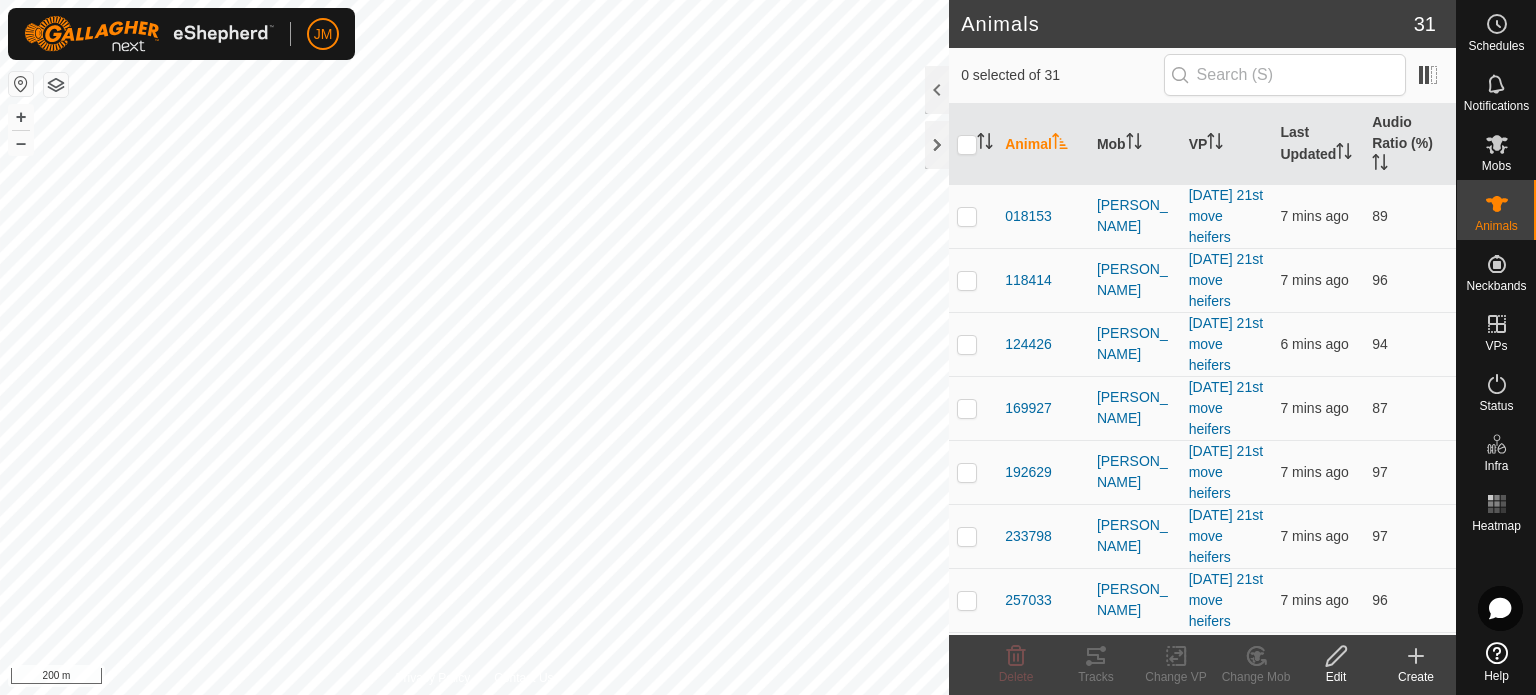 scroll, scrollTop: 0, scrollLeft: 0, axis: both 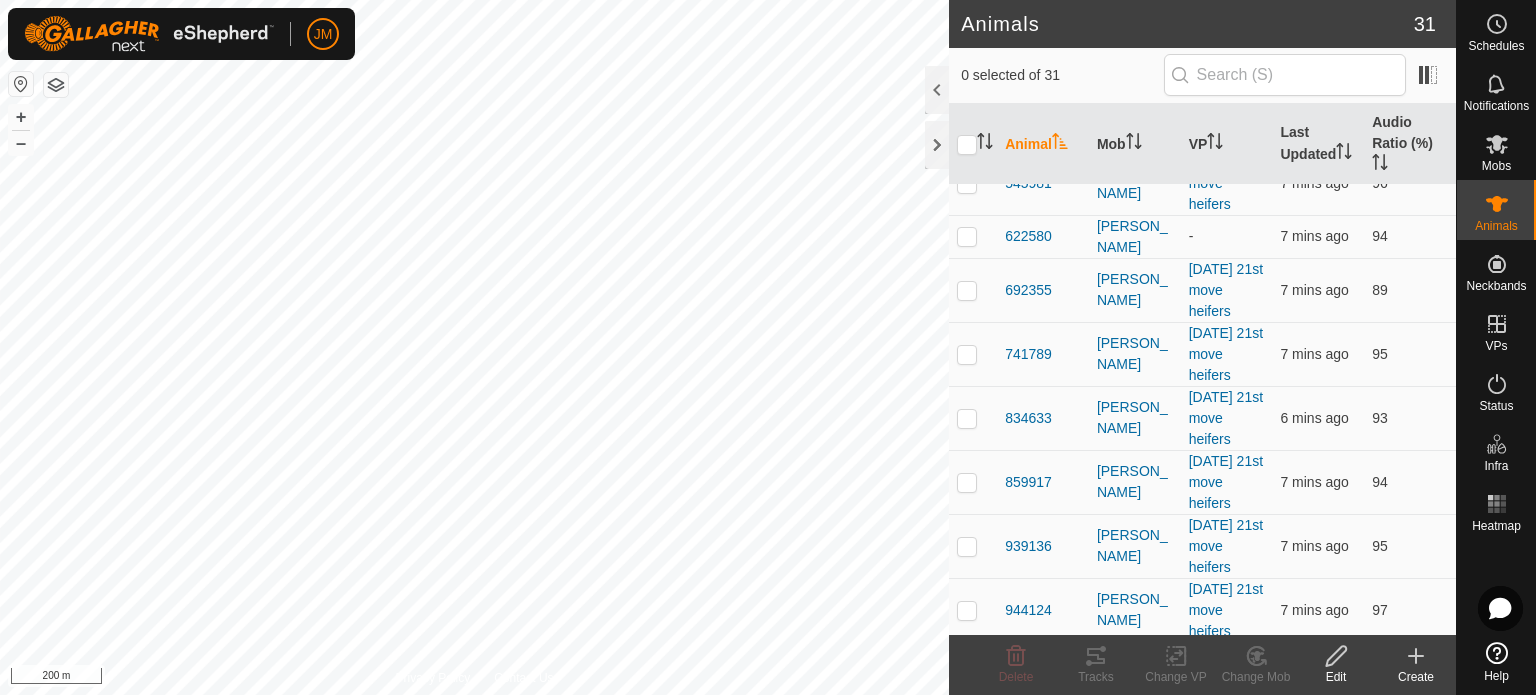 click 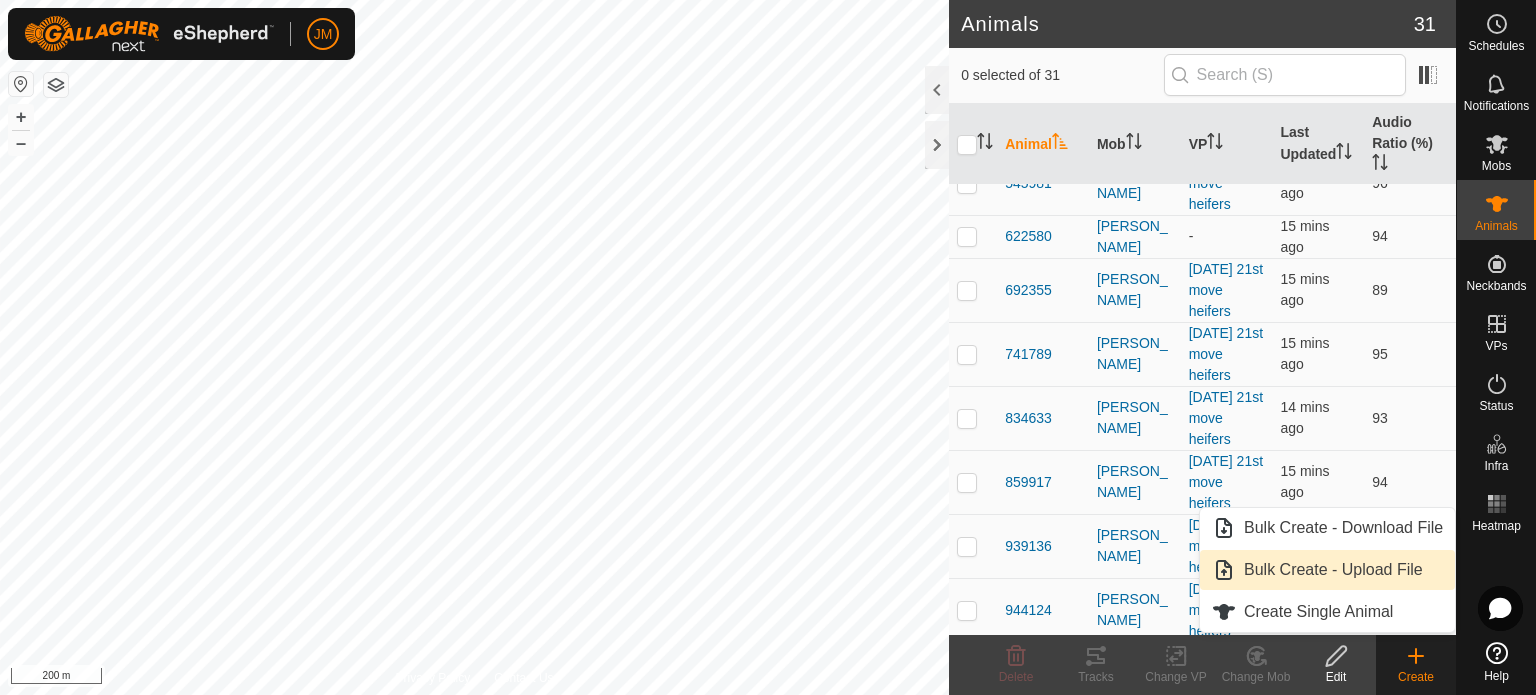 click on "Bulk Create - Upload File" at bounding box center (1327, 570) 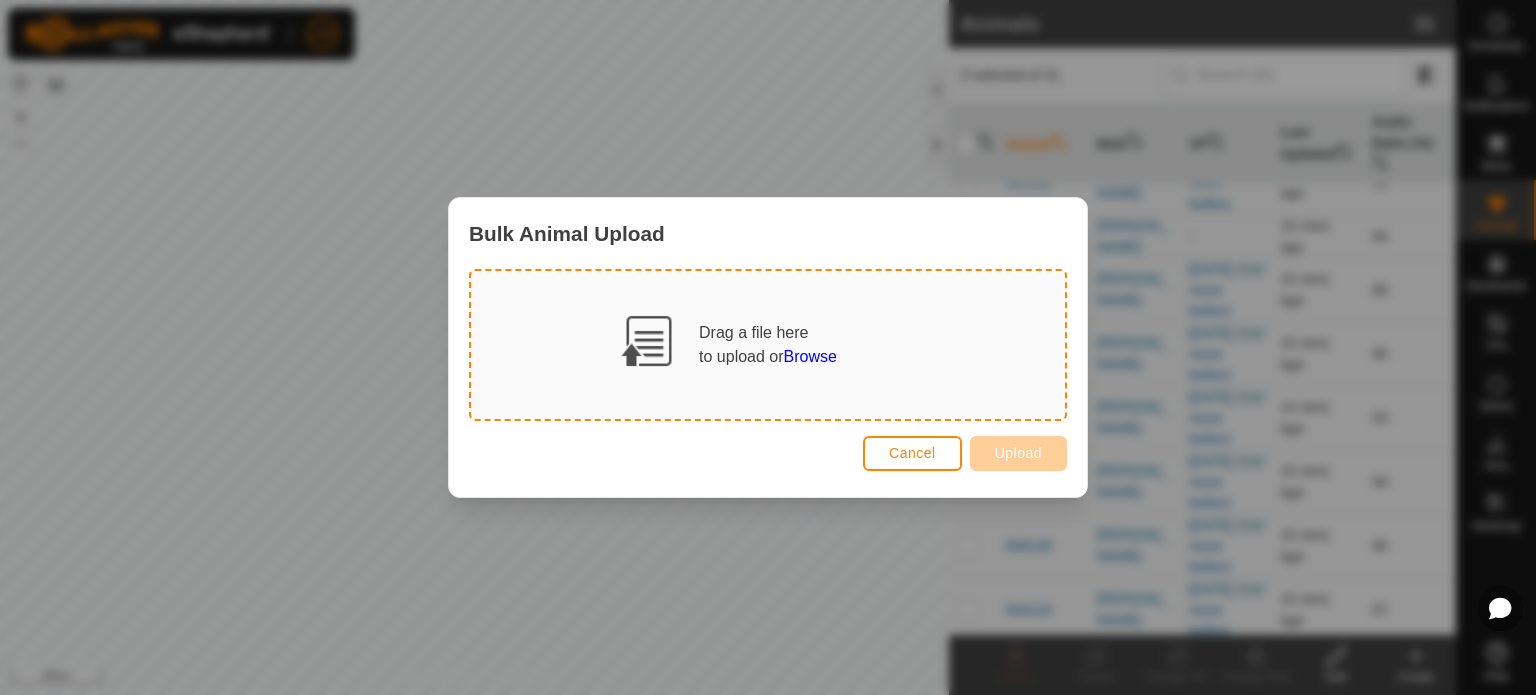 click on "Browse" at bounding box center [810, 356] 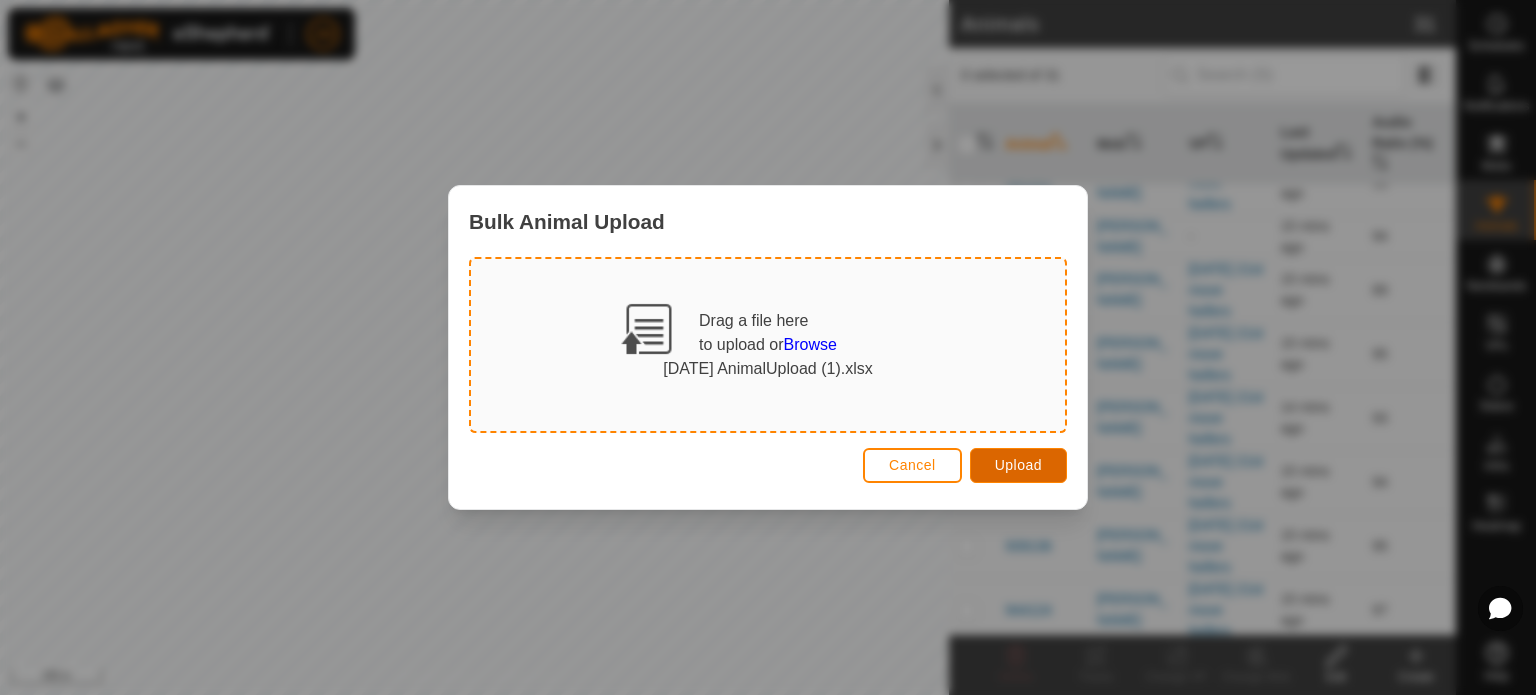 click on "Upload" at bounding box center (1018, 465) 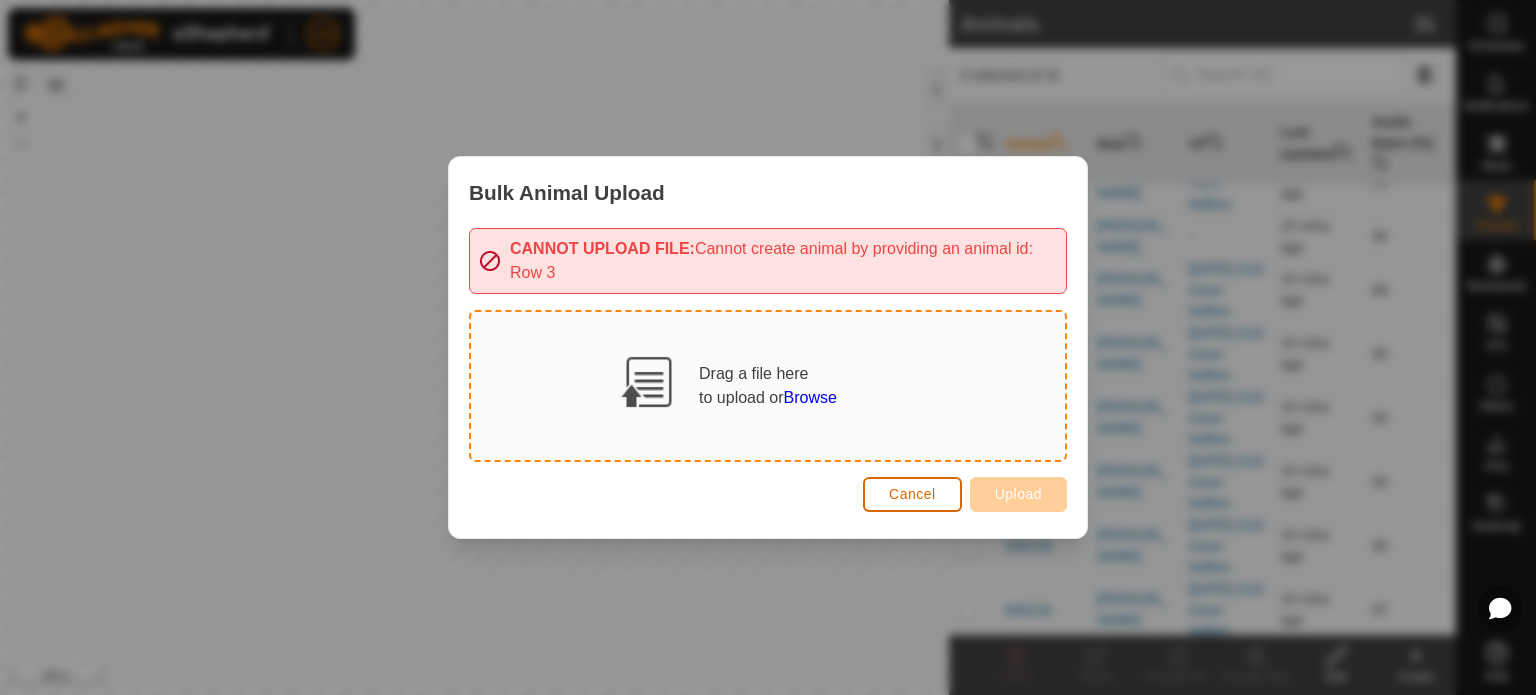 click on "Cancel" at bounding box center [912, 494] 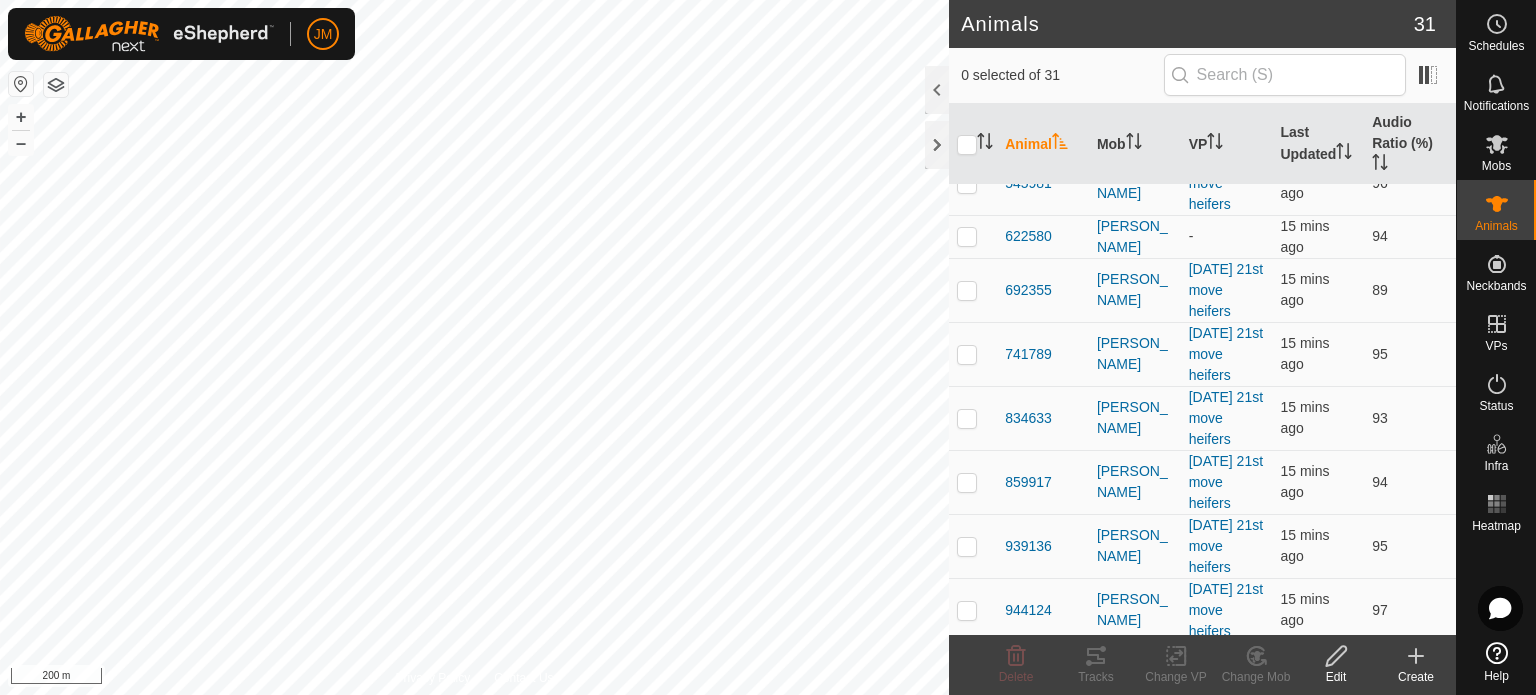 click 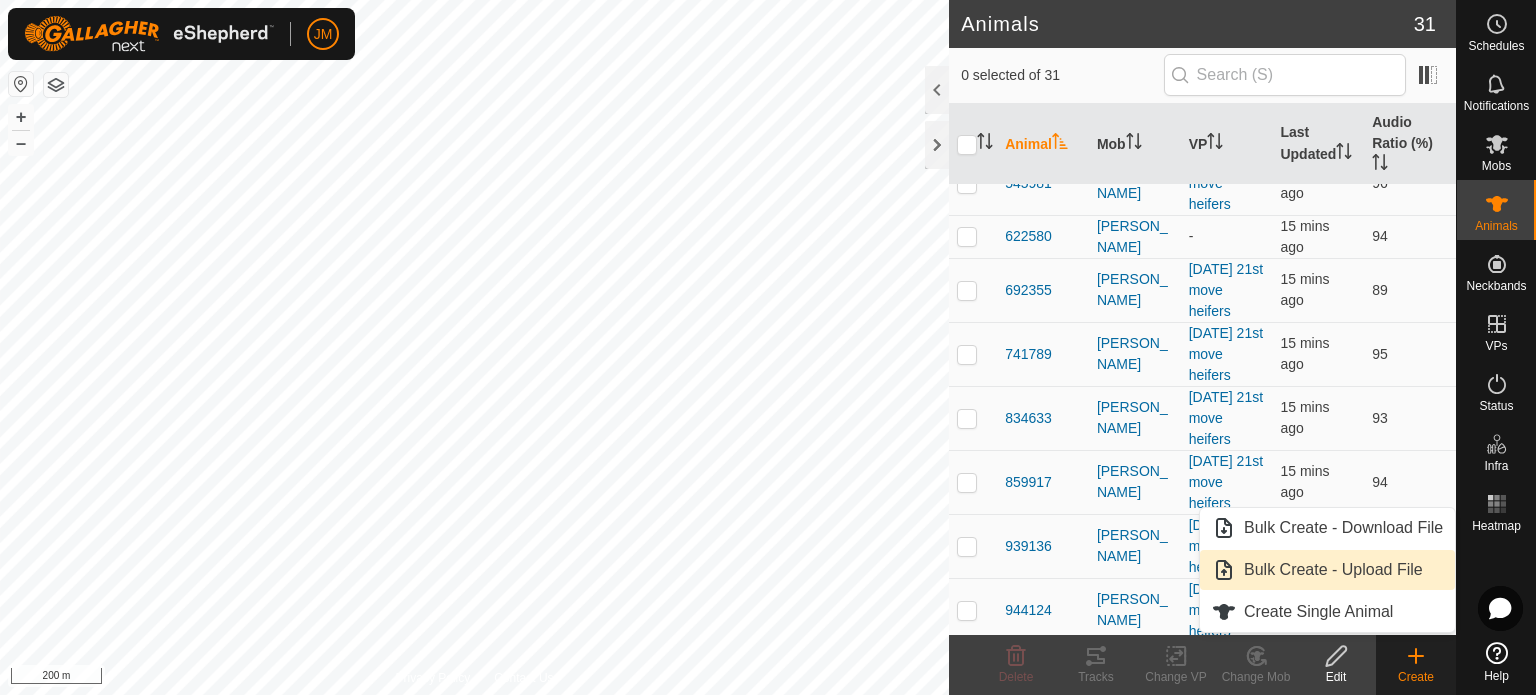 click on "Bulk Create - Upload File" at bounding box center (1327, 570) 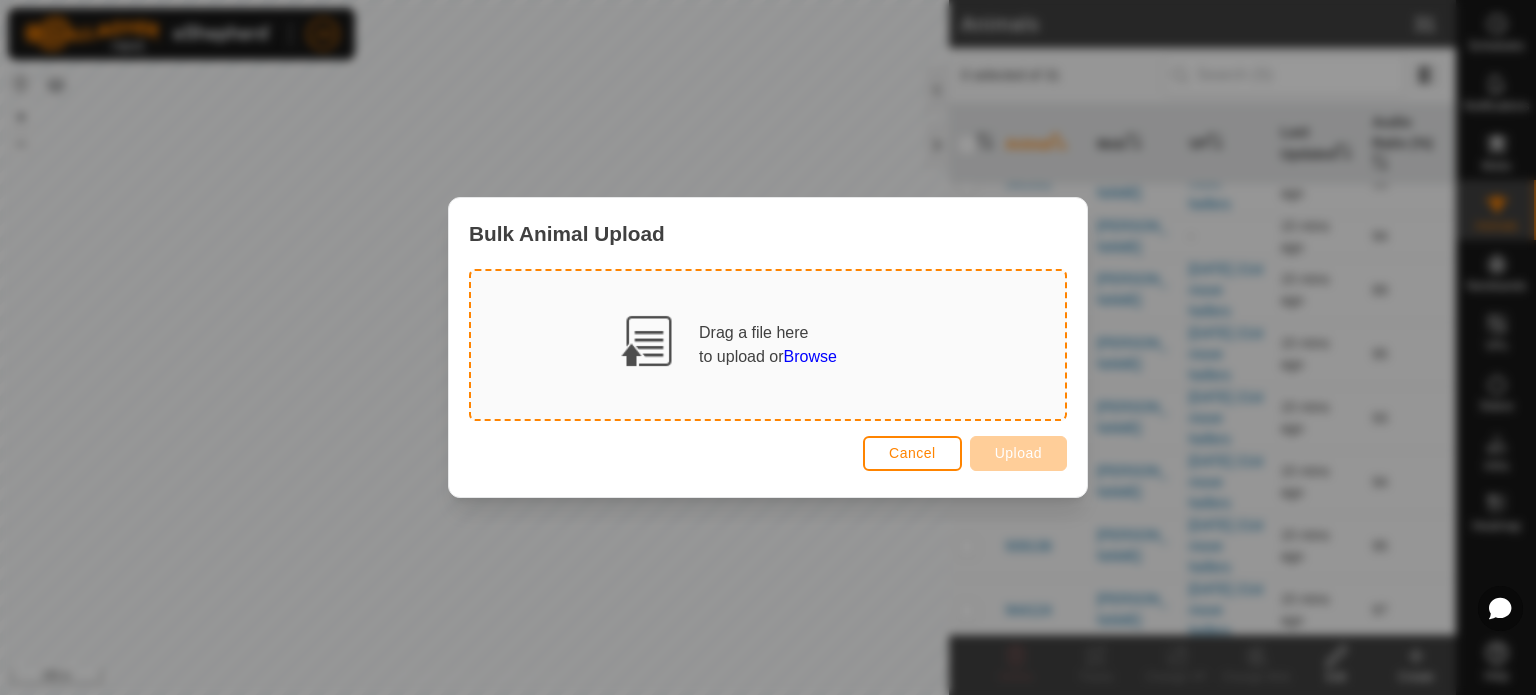 click on "Browse" at bounding box center [810, 356] 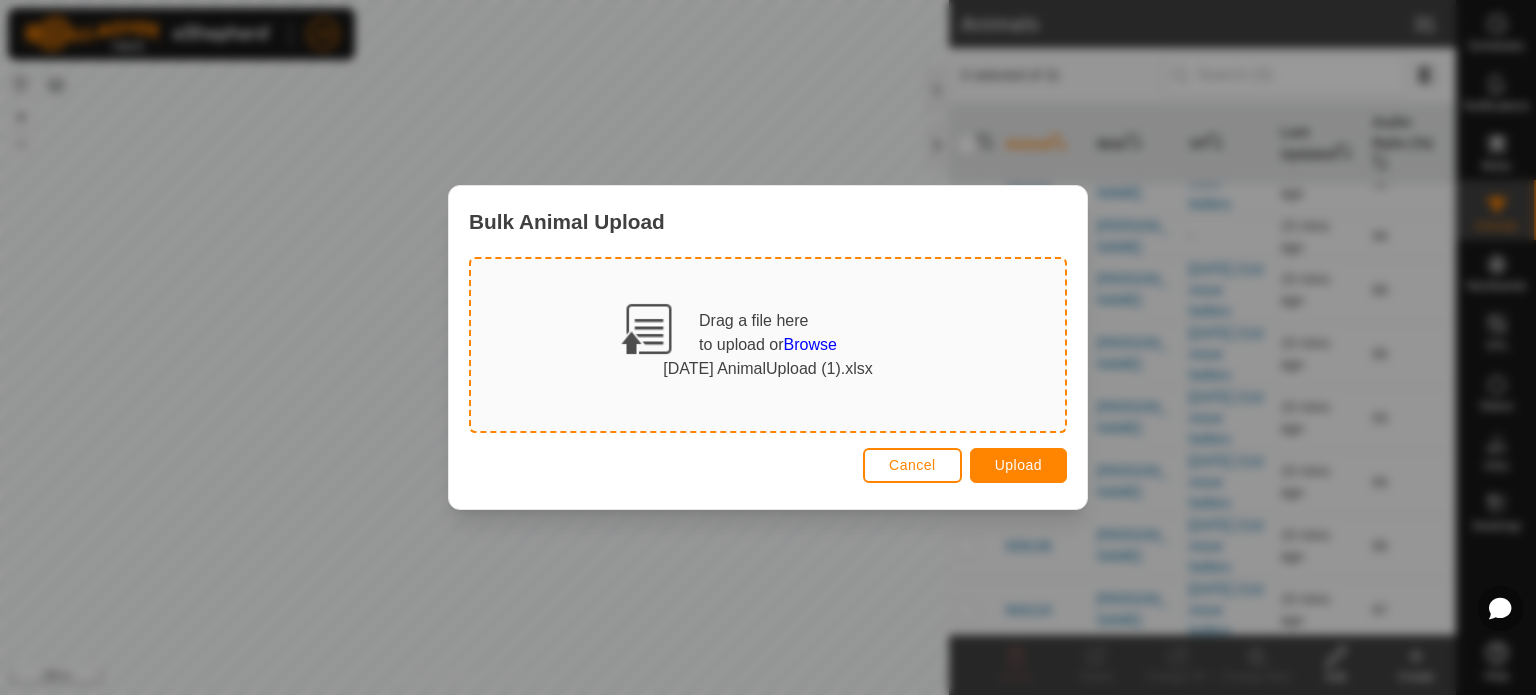 click on "Upload" at bounding box center [1018, 465] 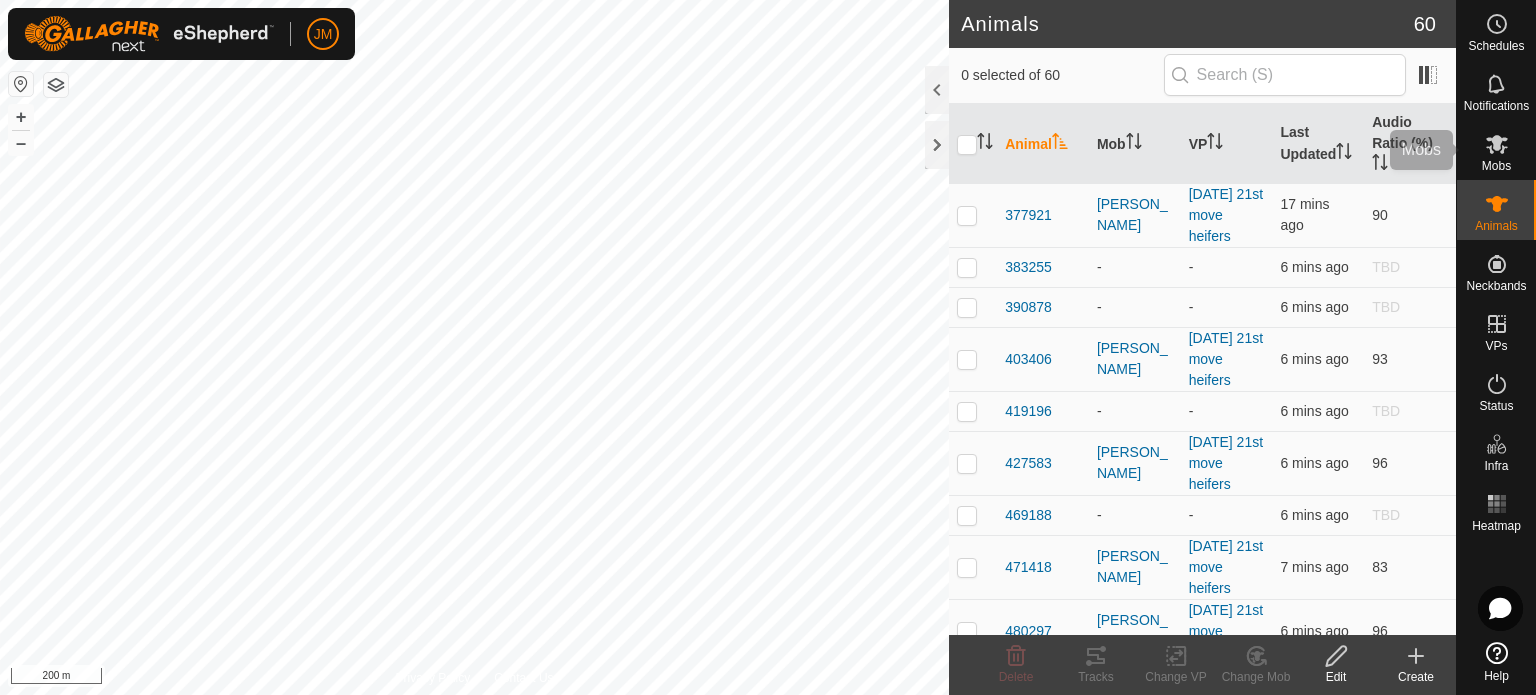 click on "Mobs" at bounding box center [1496, 166] 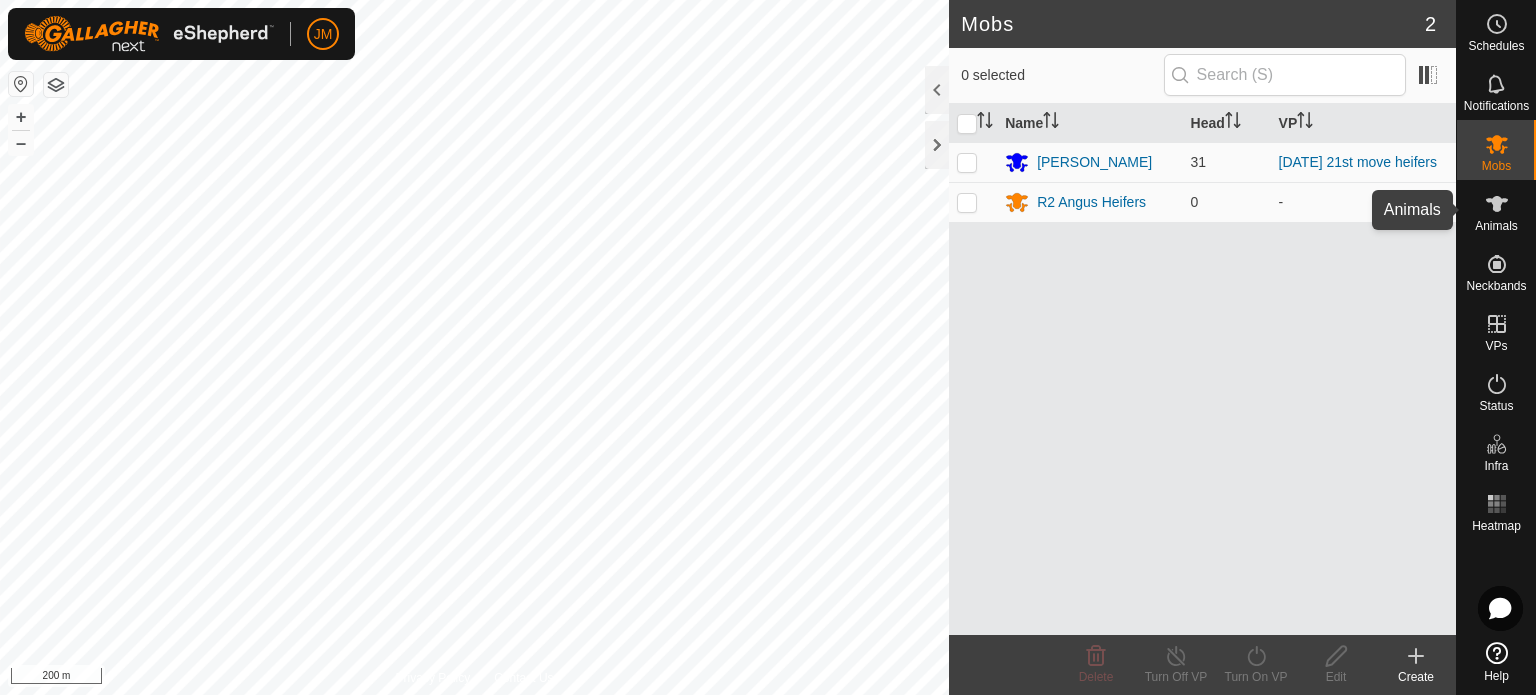 click 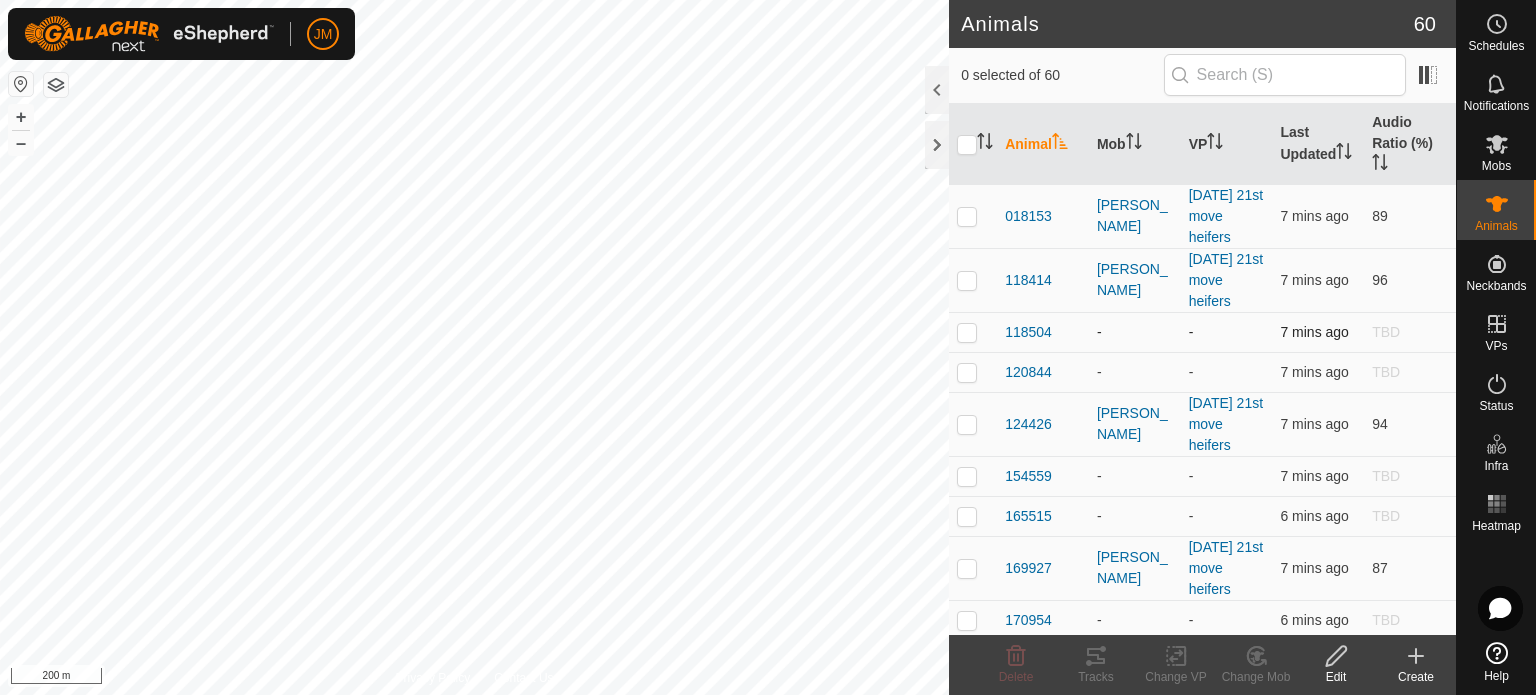 click at bounding box center (967, 332) 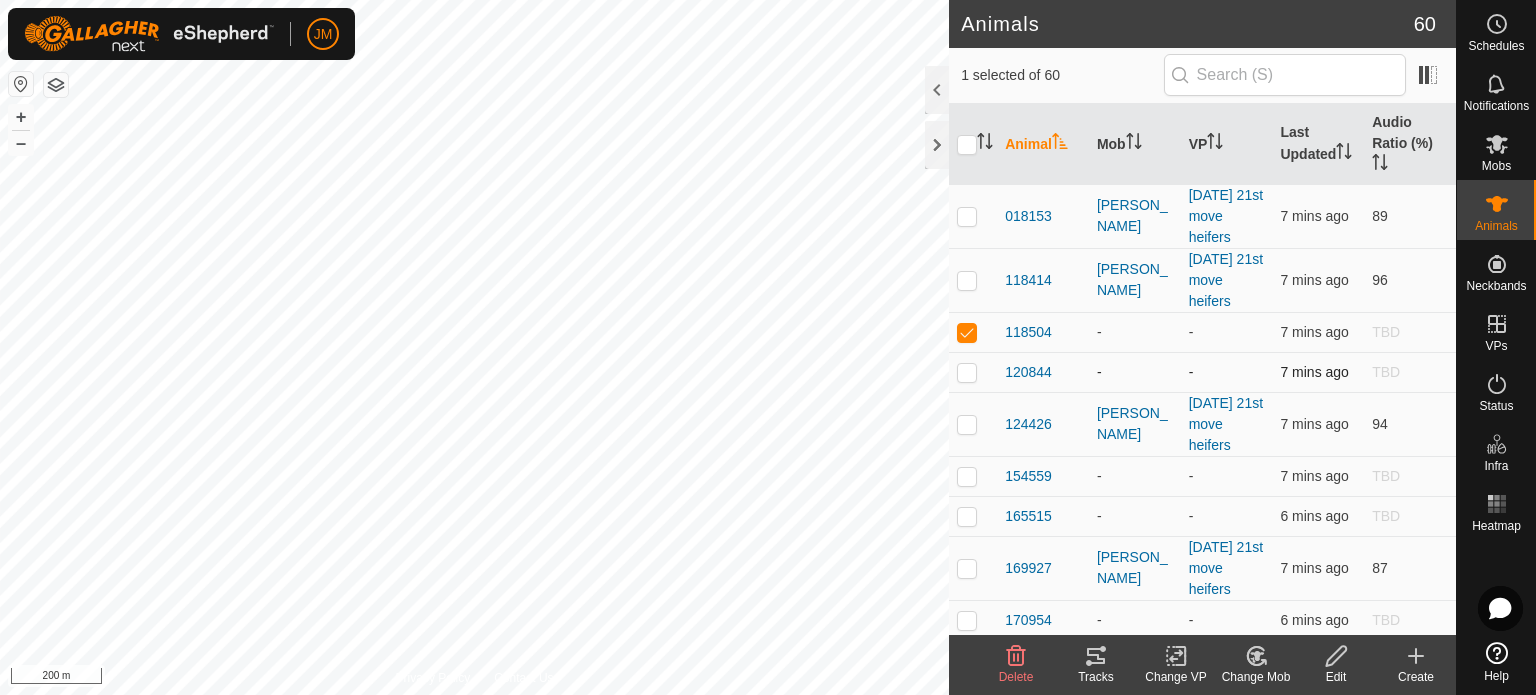 click at bounding box center [967, 372] 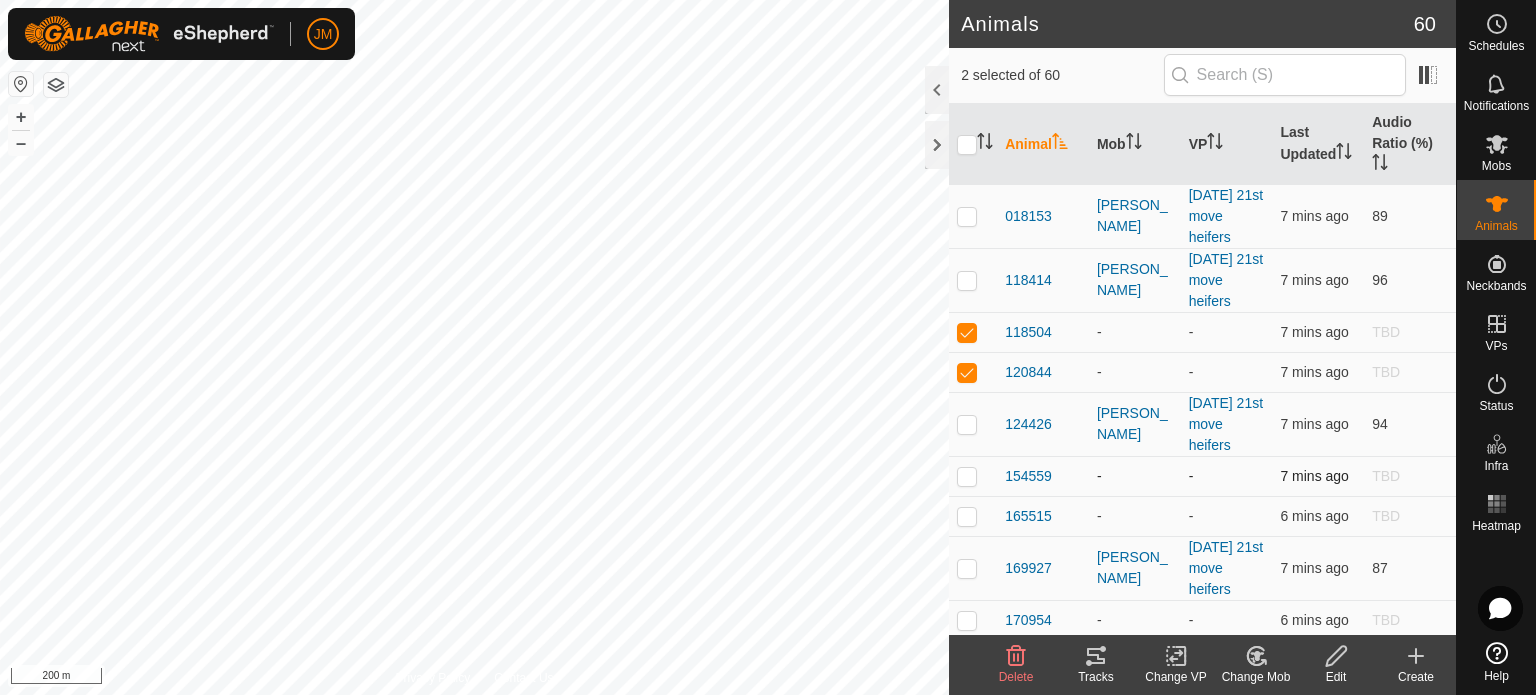 click at bounding box center (967, 476) 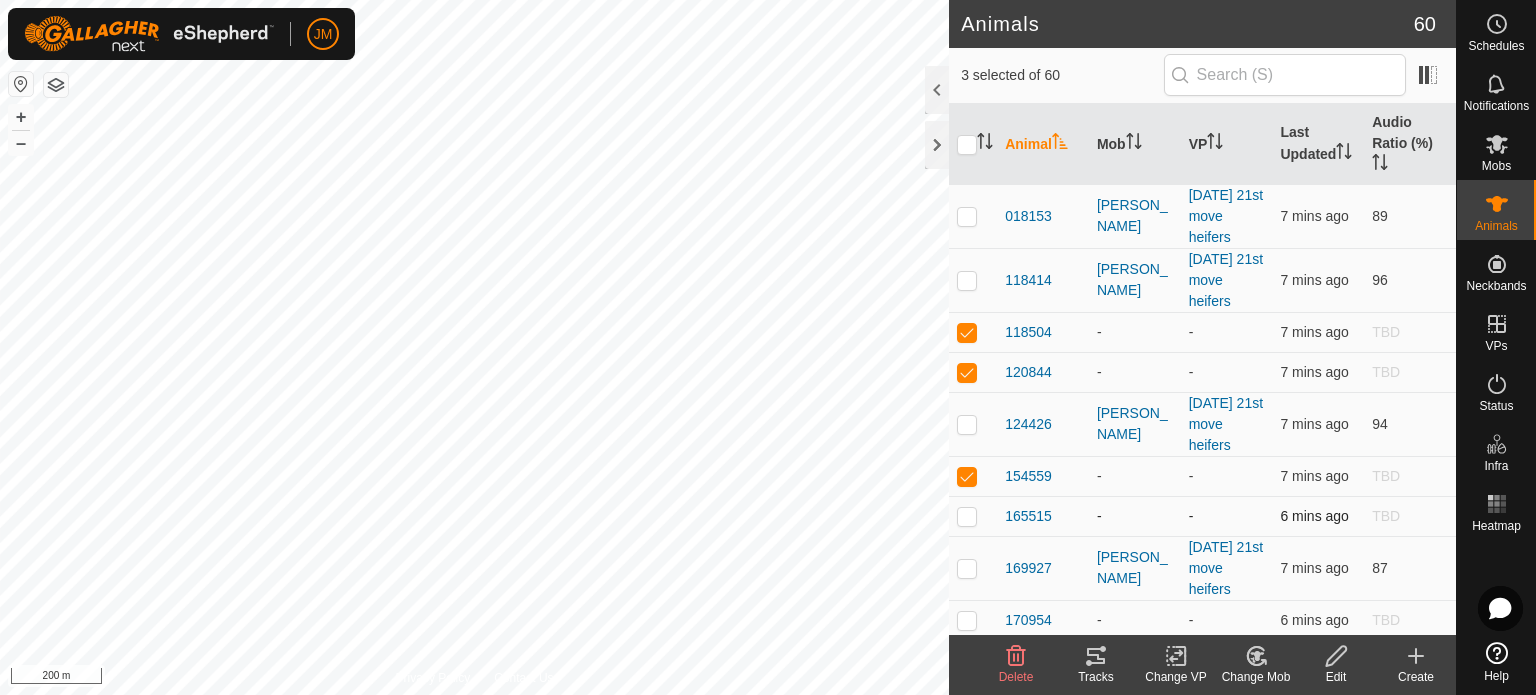 click at bounding box center [967, 516] 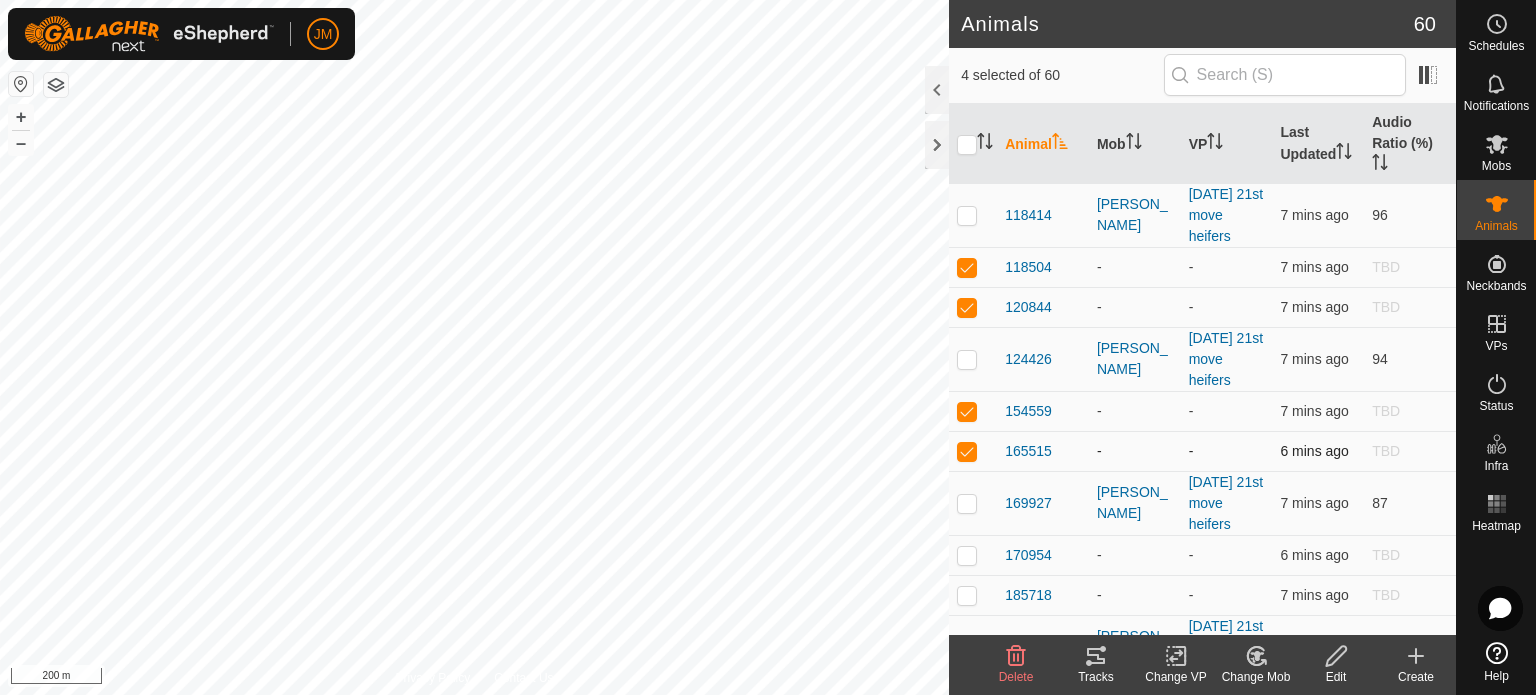 scroll, scrollTop: 200, scrollLeft: 0, axis: vertical 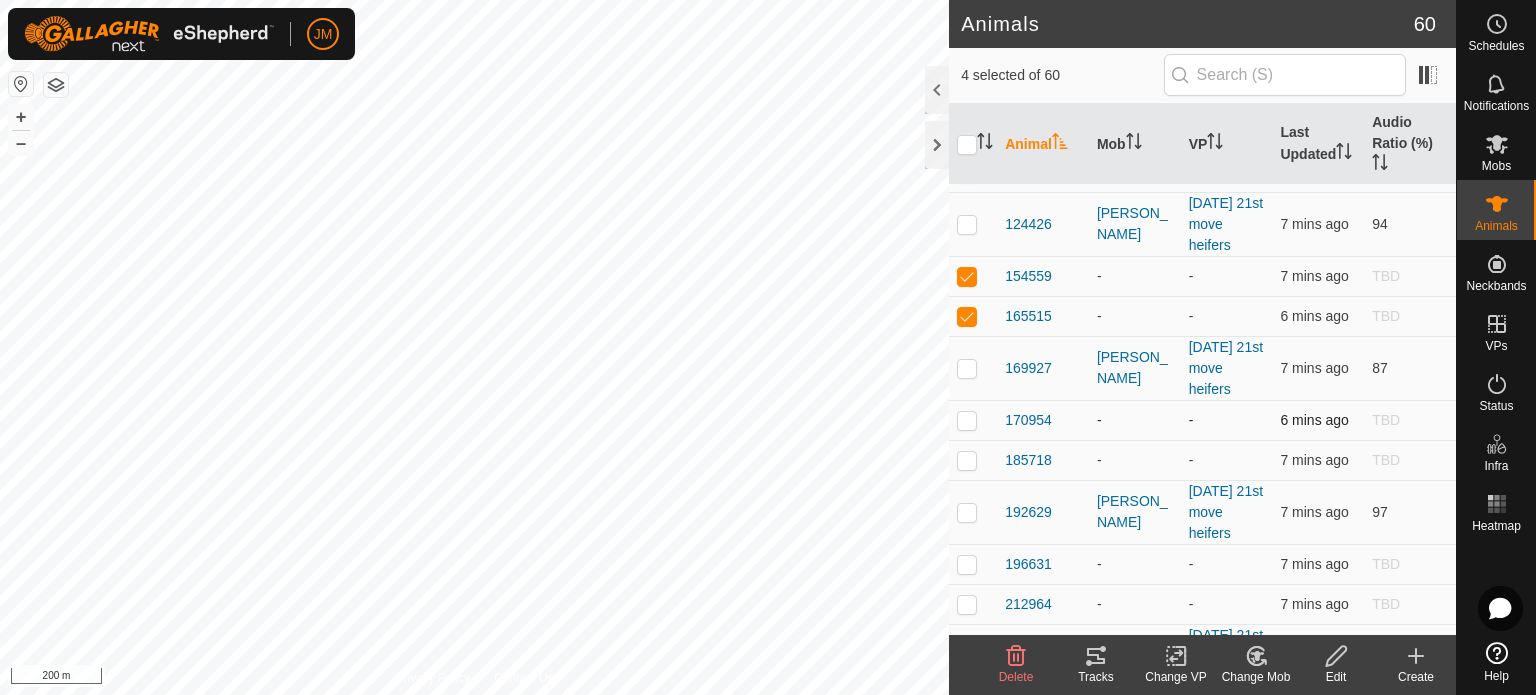 click at bounding box center [967, 420] 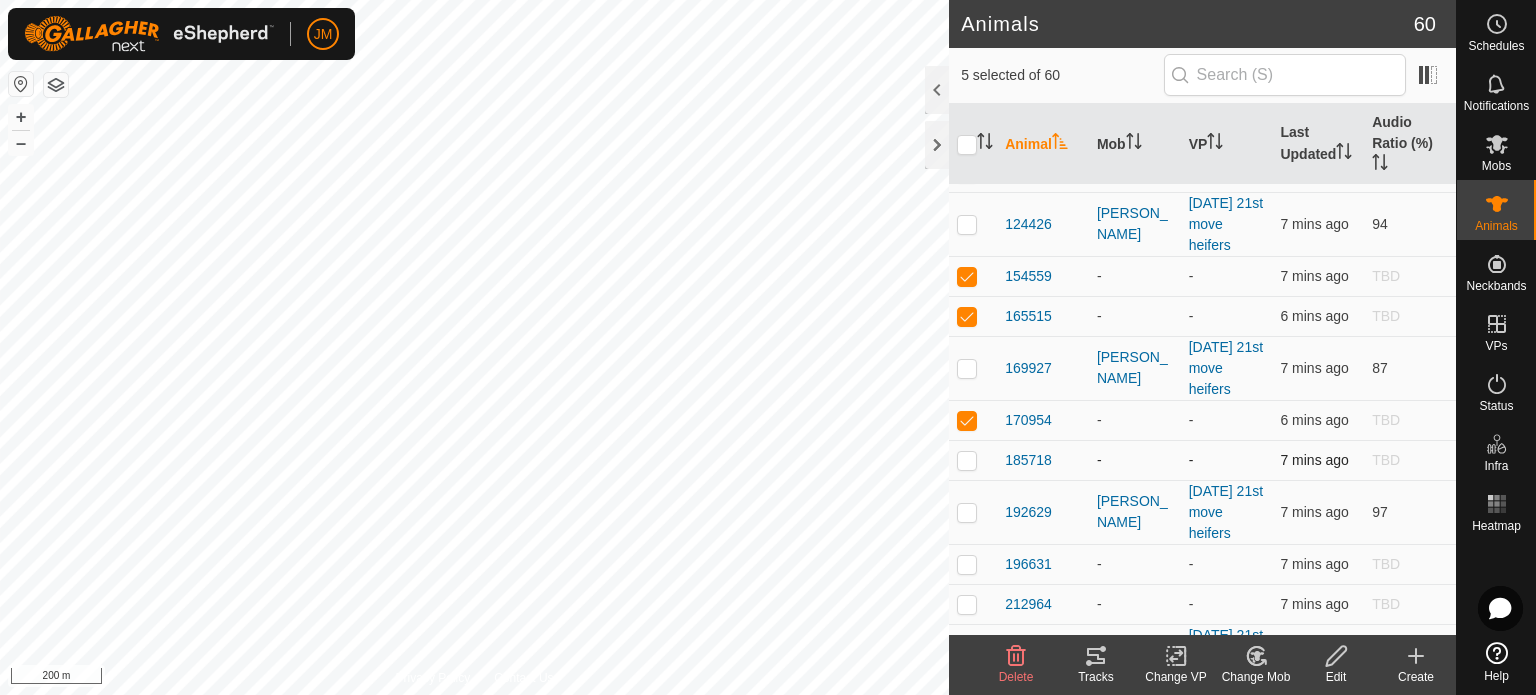 click at bounding box center (967, 460) 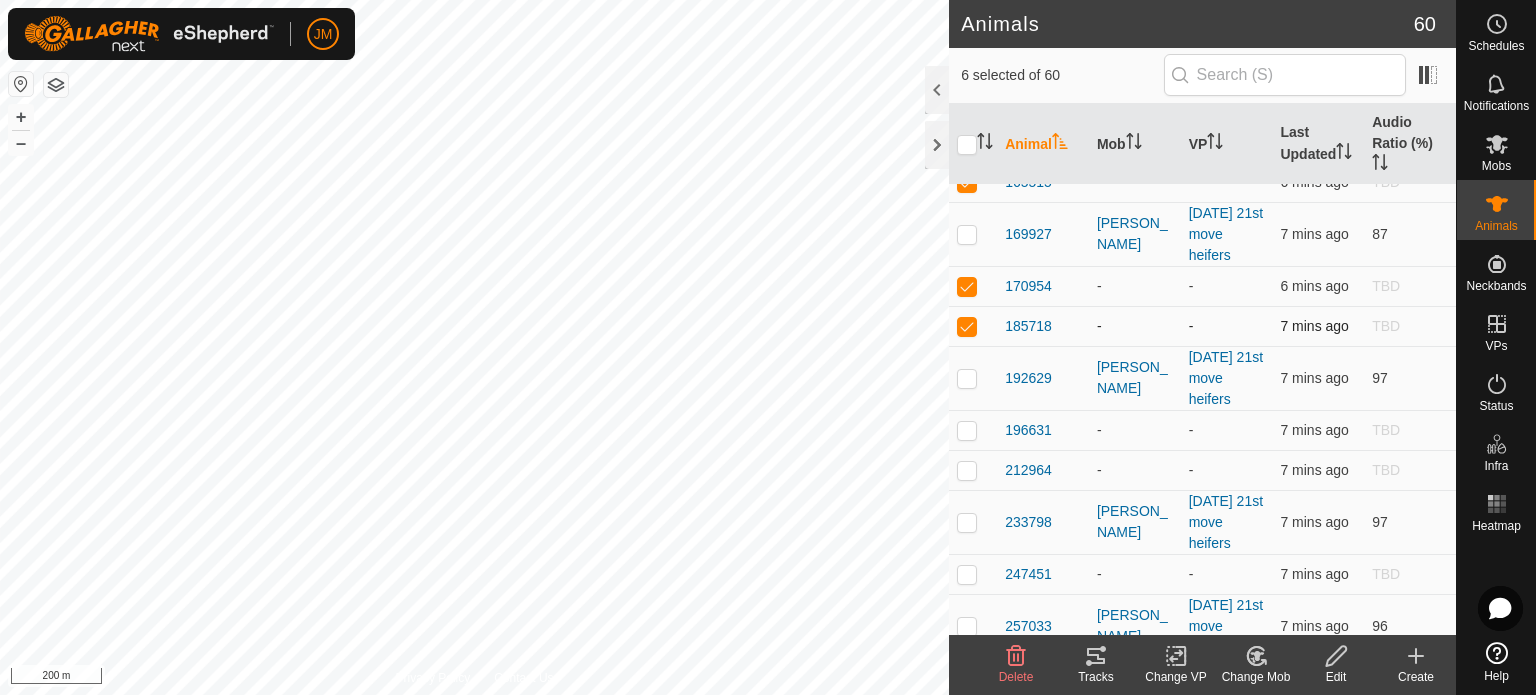 scroll, scrollTop: 500, scrollLeft: 0, axis: vertical 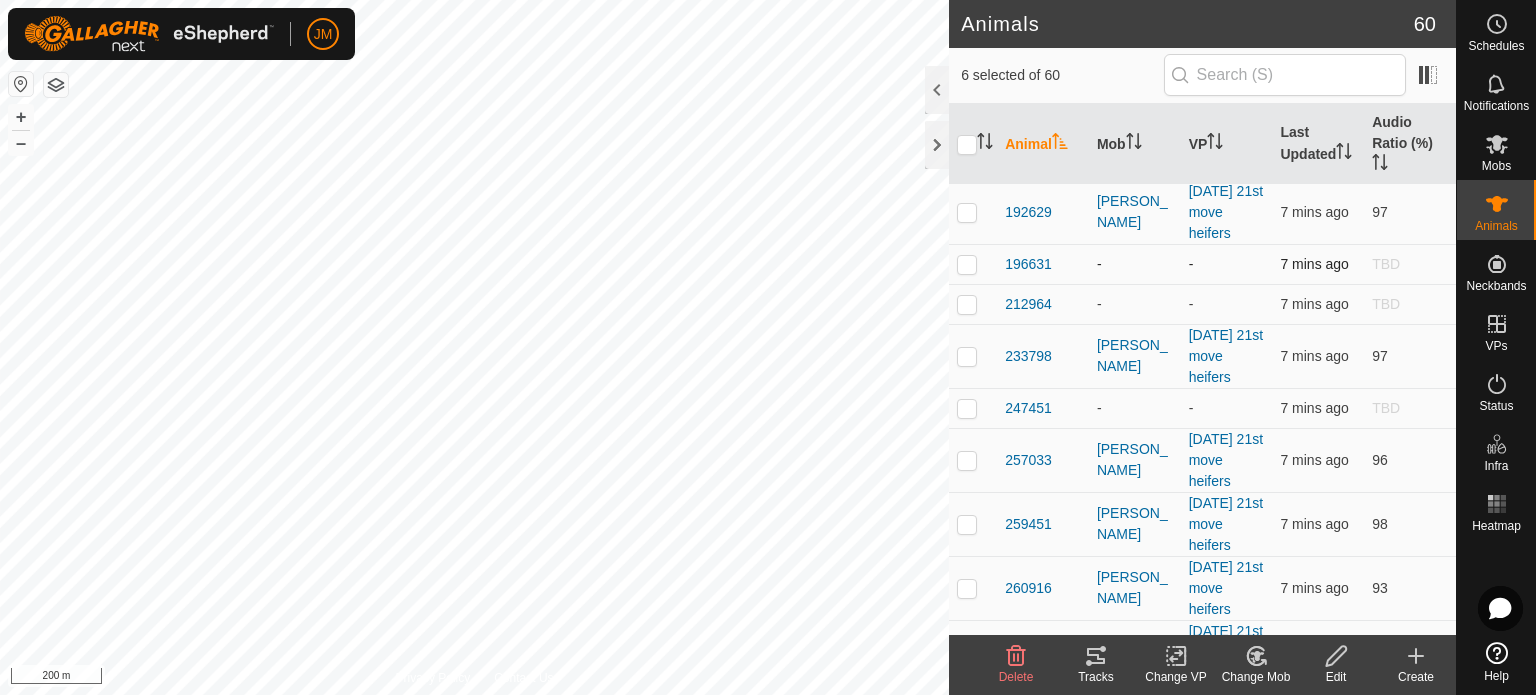 click at bounding box center (967, 264) 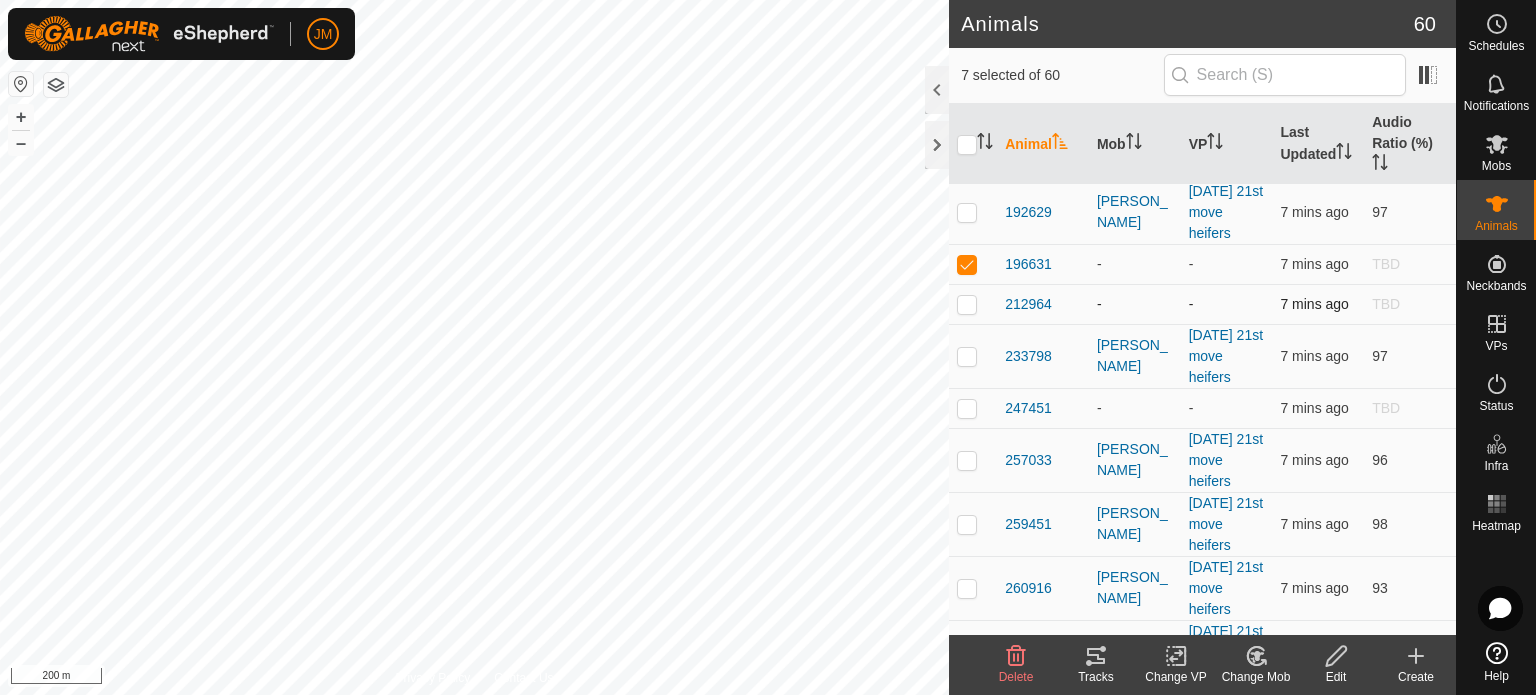 click at bounding box center [967, 304] 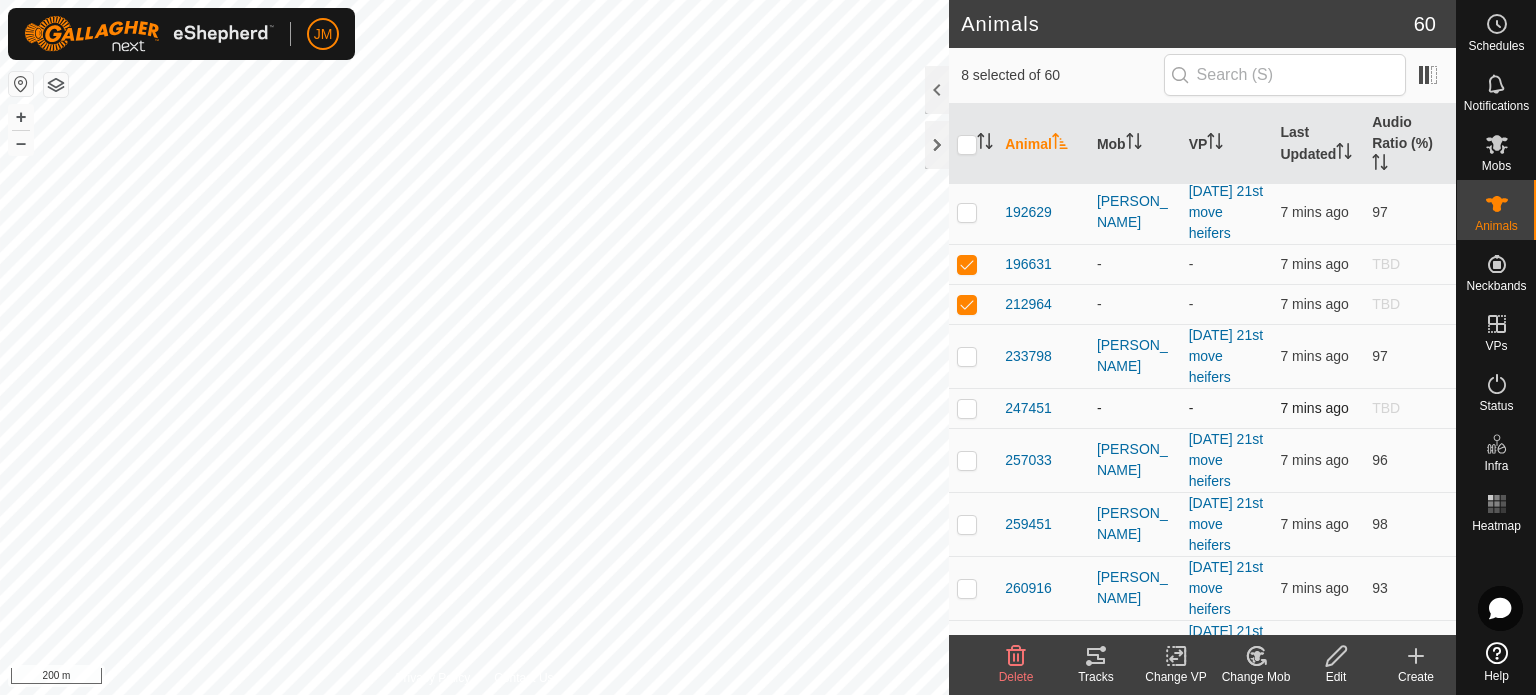 click at bounding box center [967, 408] 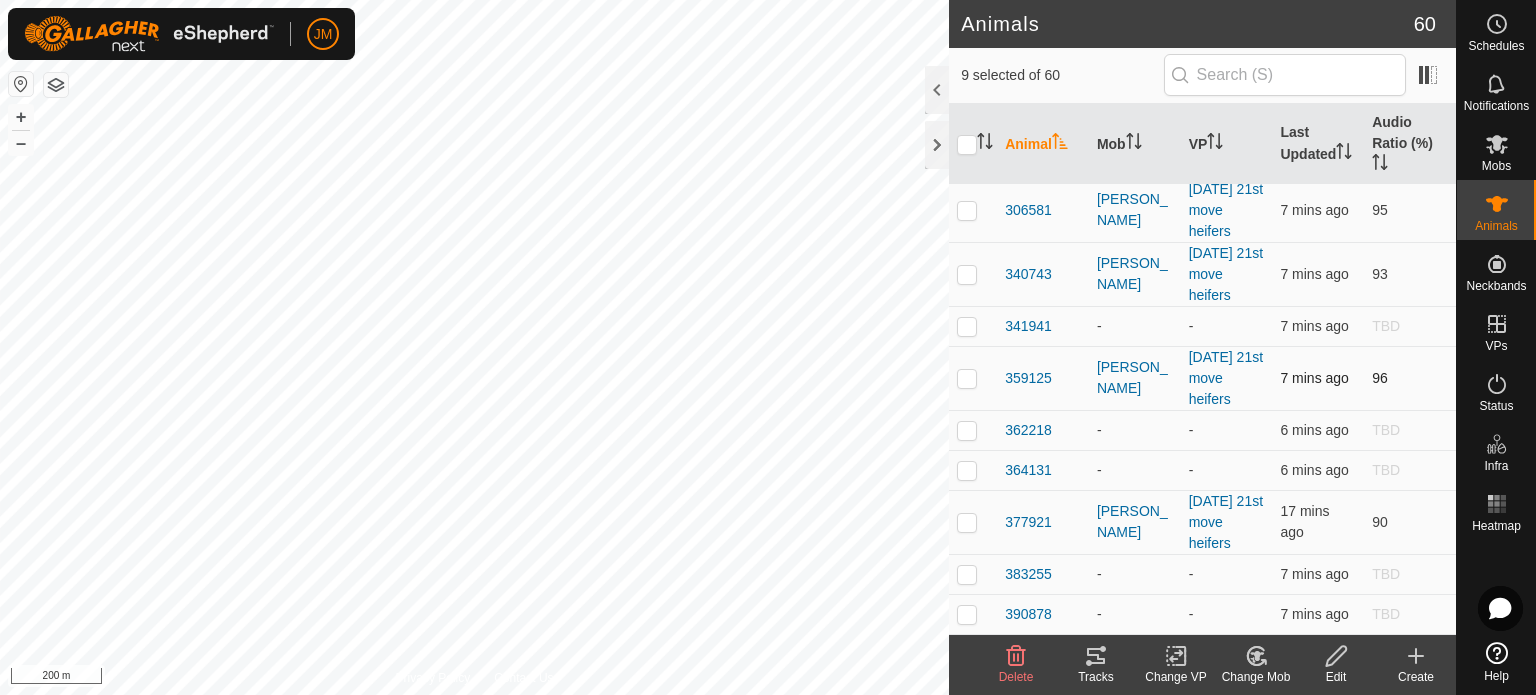 scroll, scrollTop: 1300, scrollLeft: 0, axis: vertical 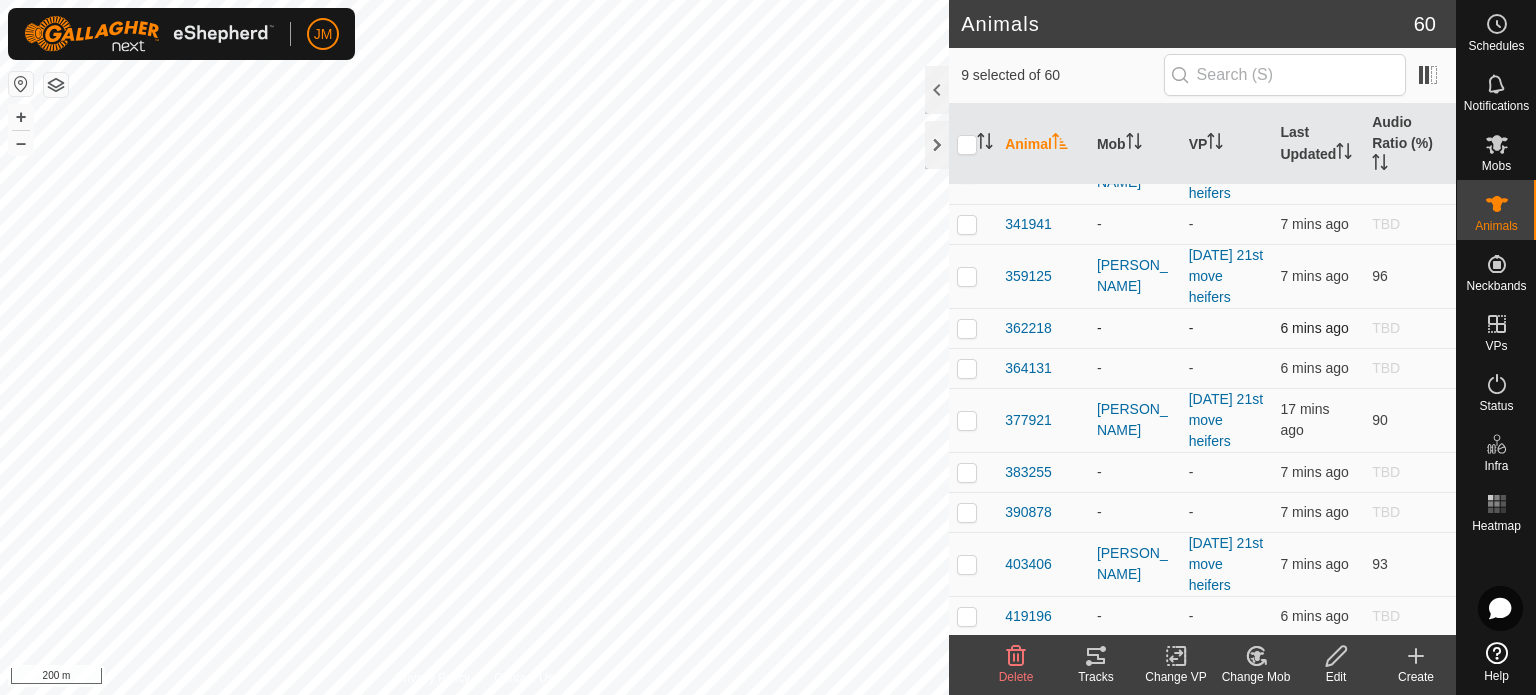 click at bounding box center (967, 328) 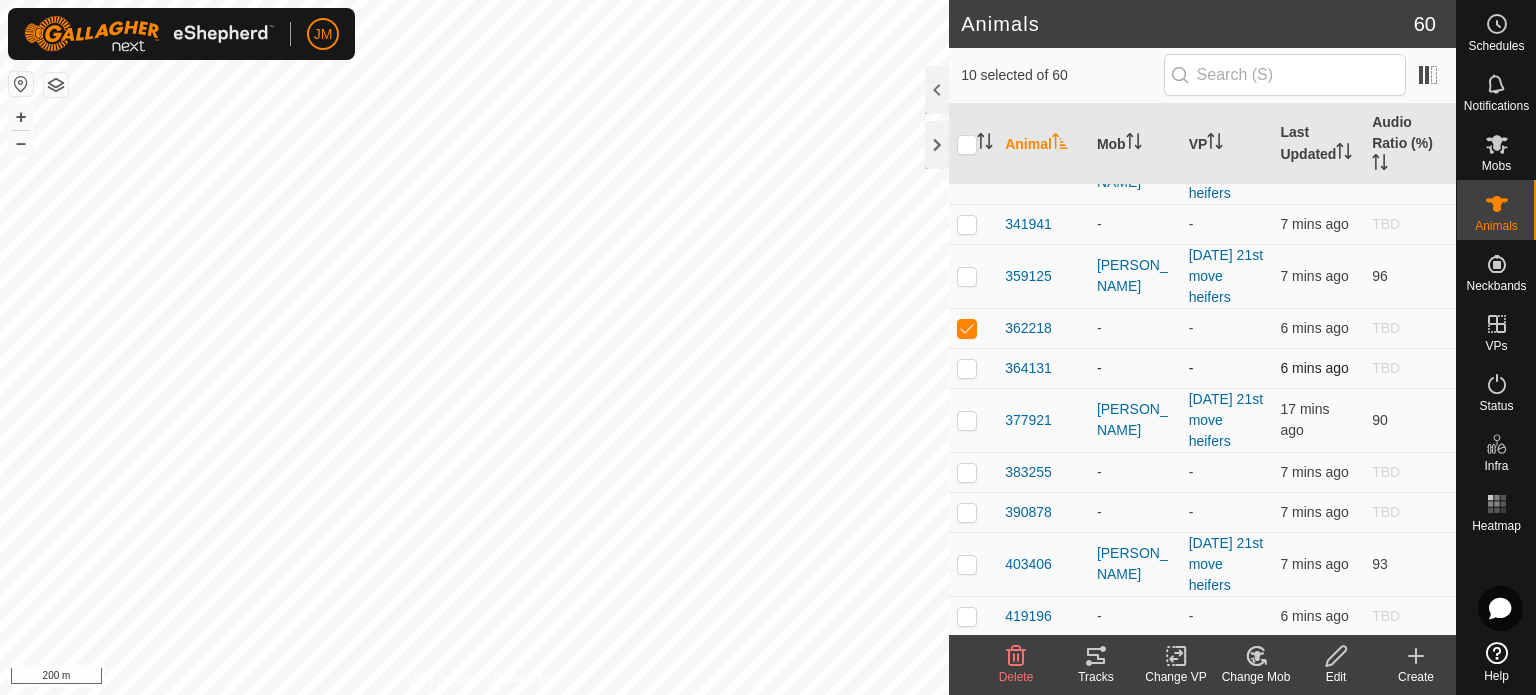 click at bounding box center (967, 368) 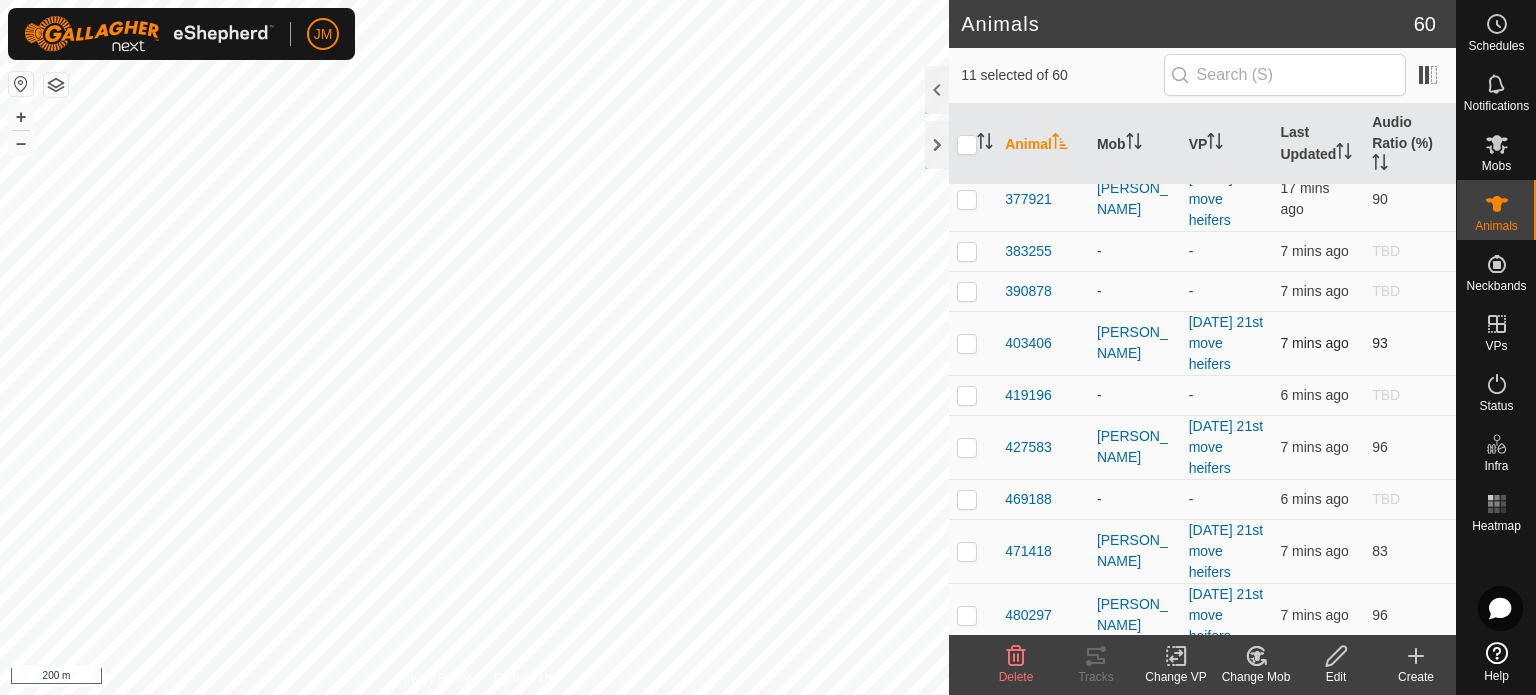 scroll, scrollTop: 1400, scrollLeft: 0, axis: vertical 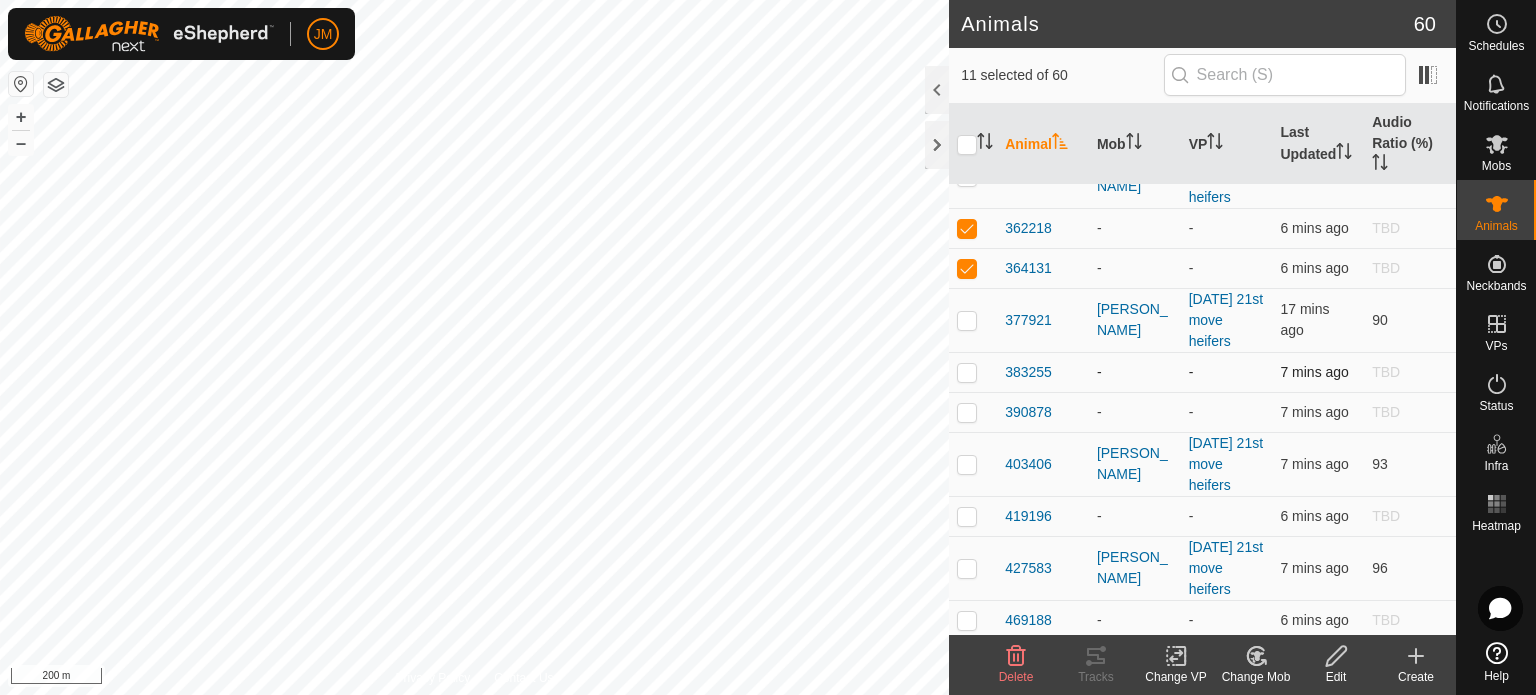 click at bounding box center (967, 372) 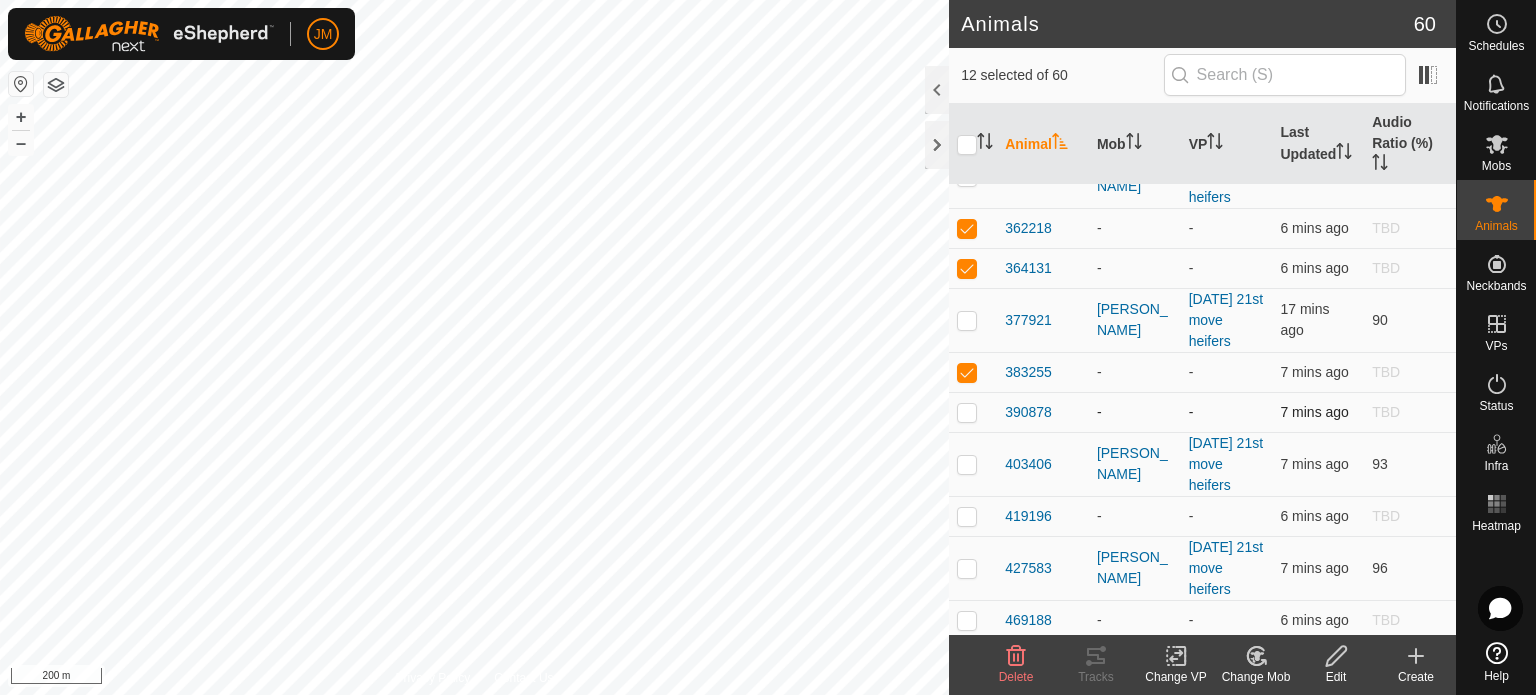 click at bounding box center [967, 412] 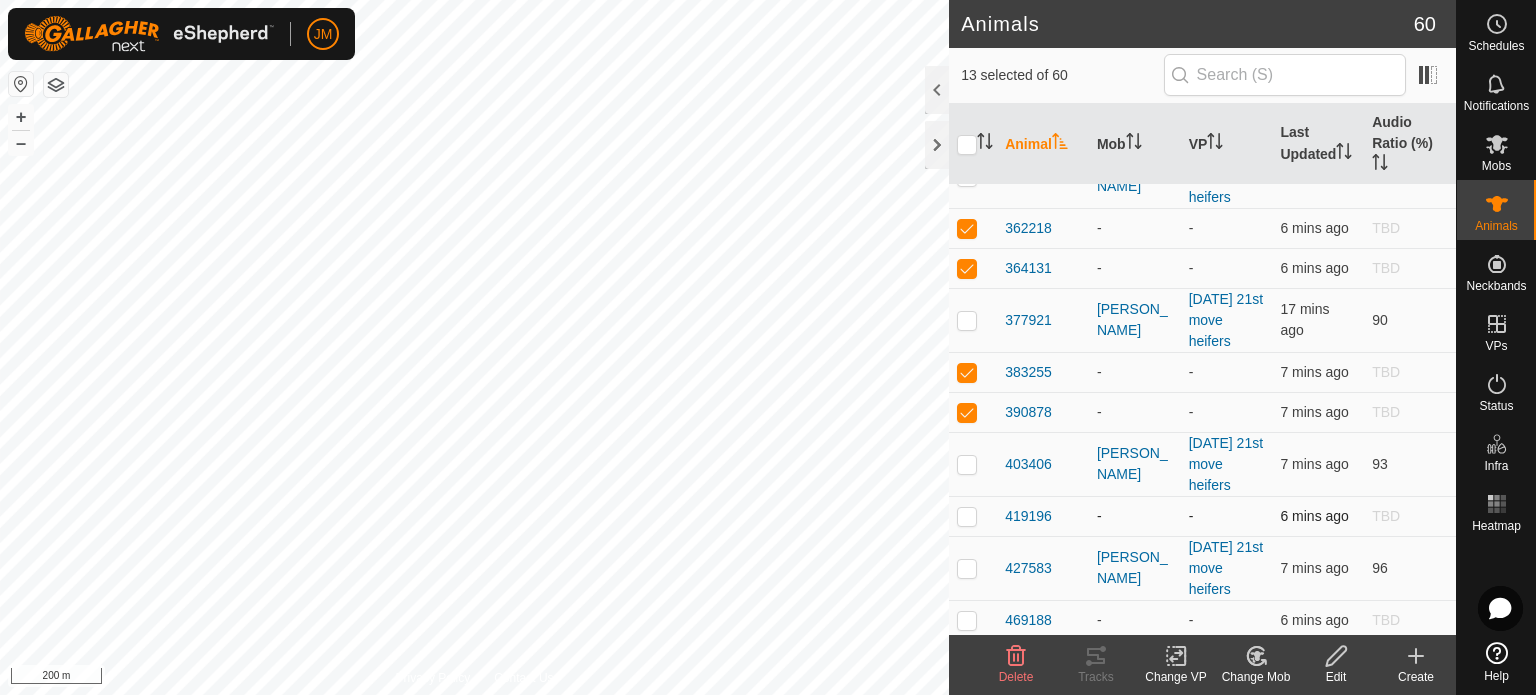 click at bounding box center (967, 516) 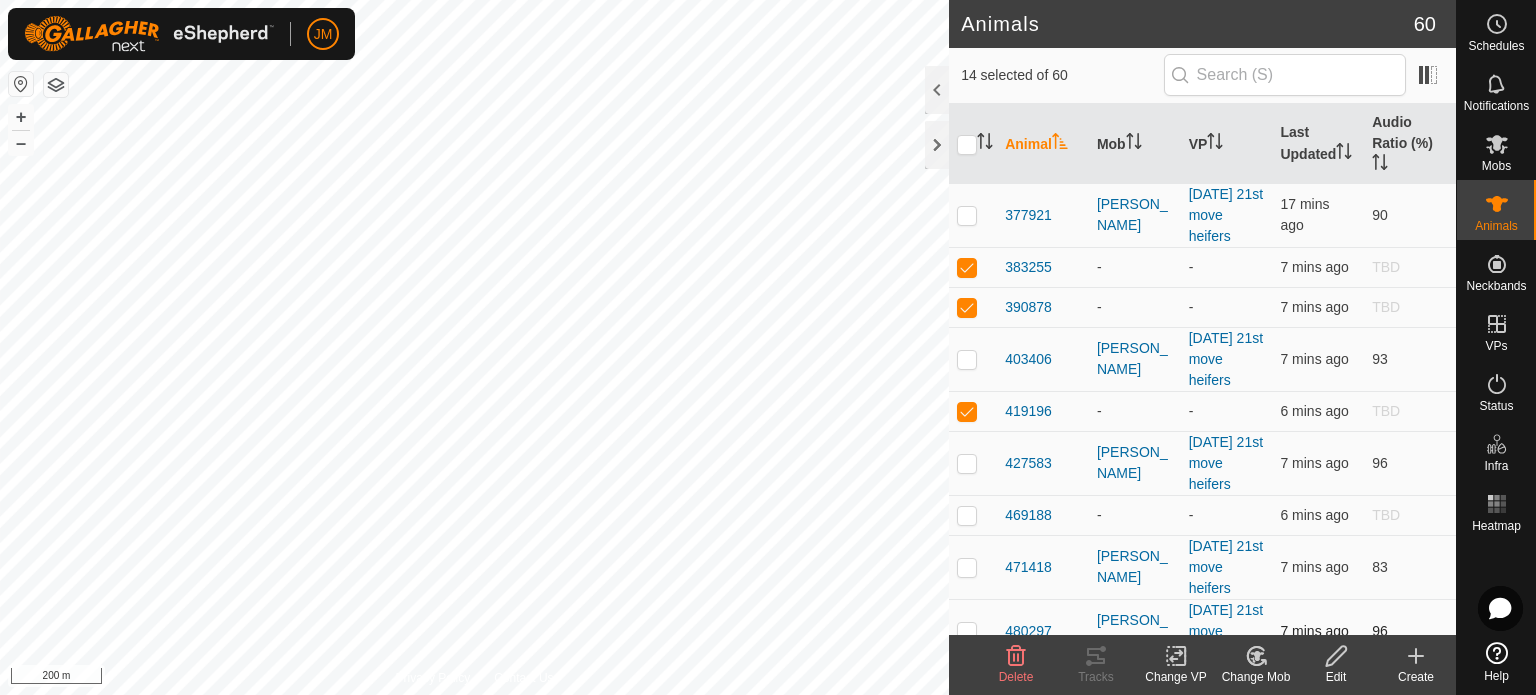 scroll, scrollTop: 1600, scrollLeft: 0, axis: vertical 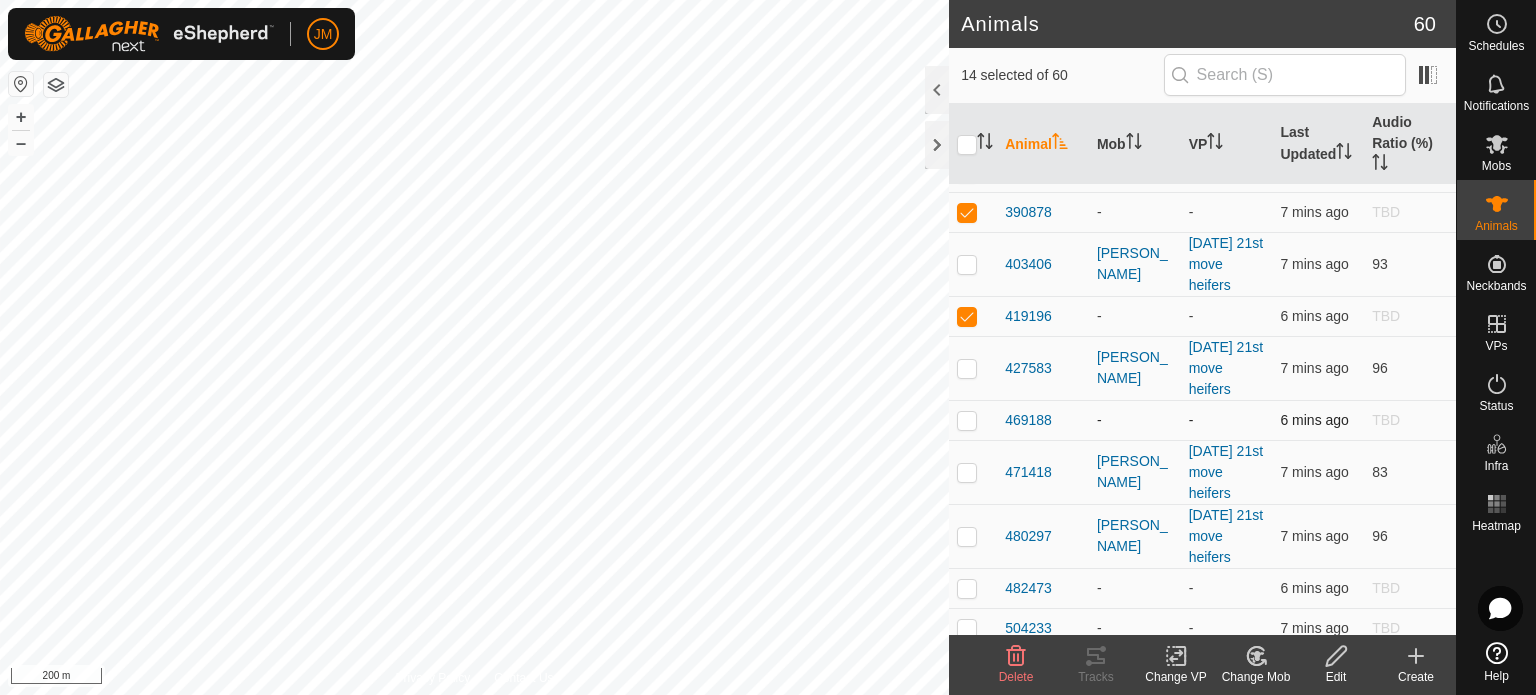 click at bounding box center [967, 420] 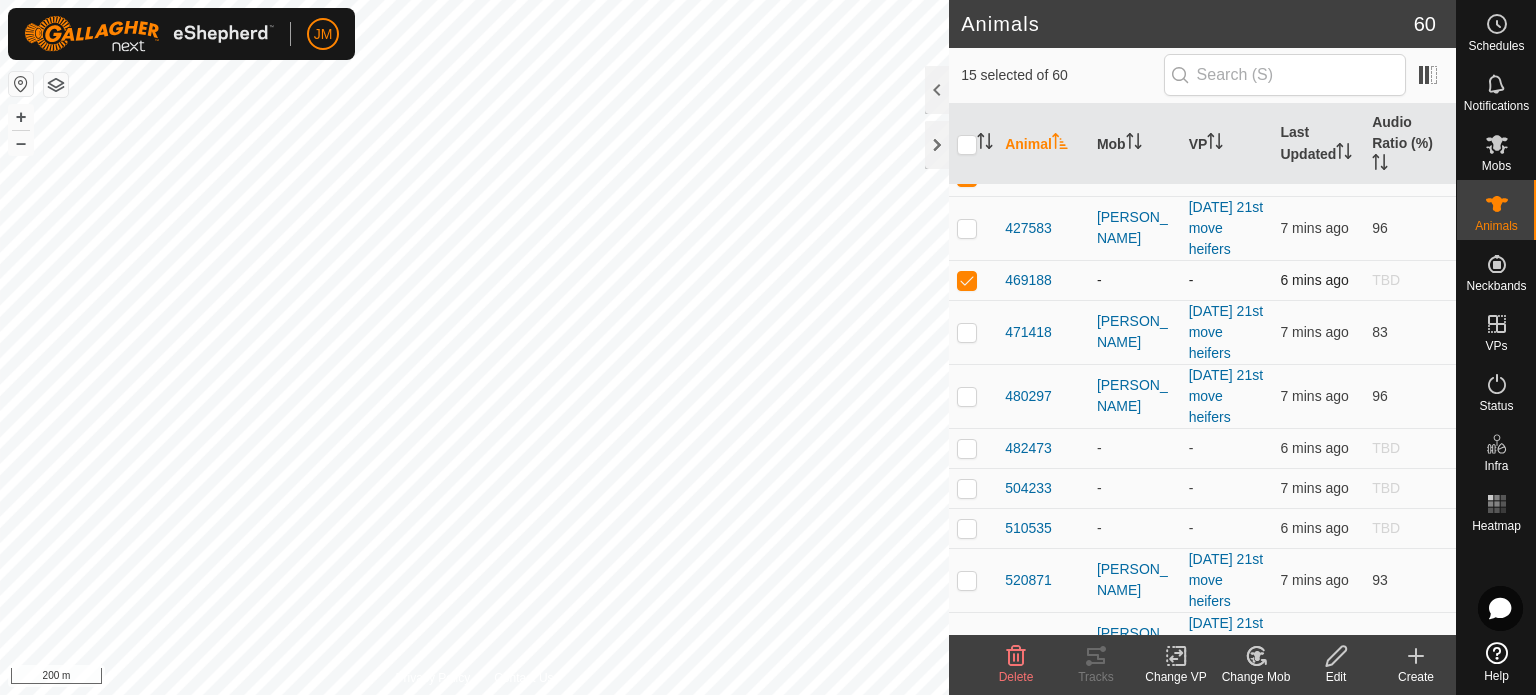 scroll, scrollTop: 1800, scrollLeft: 0, axis: vertical 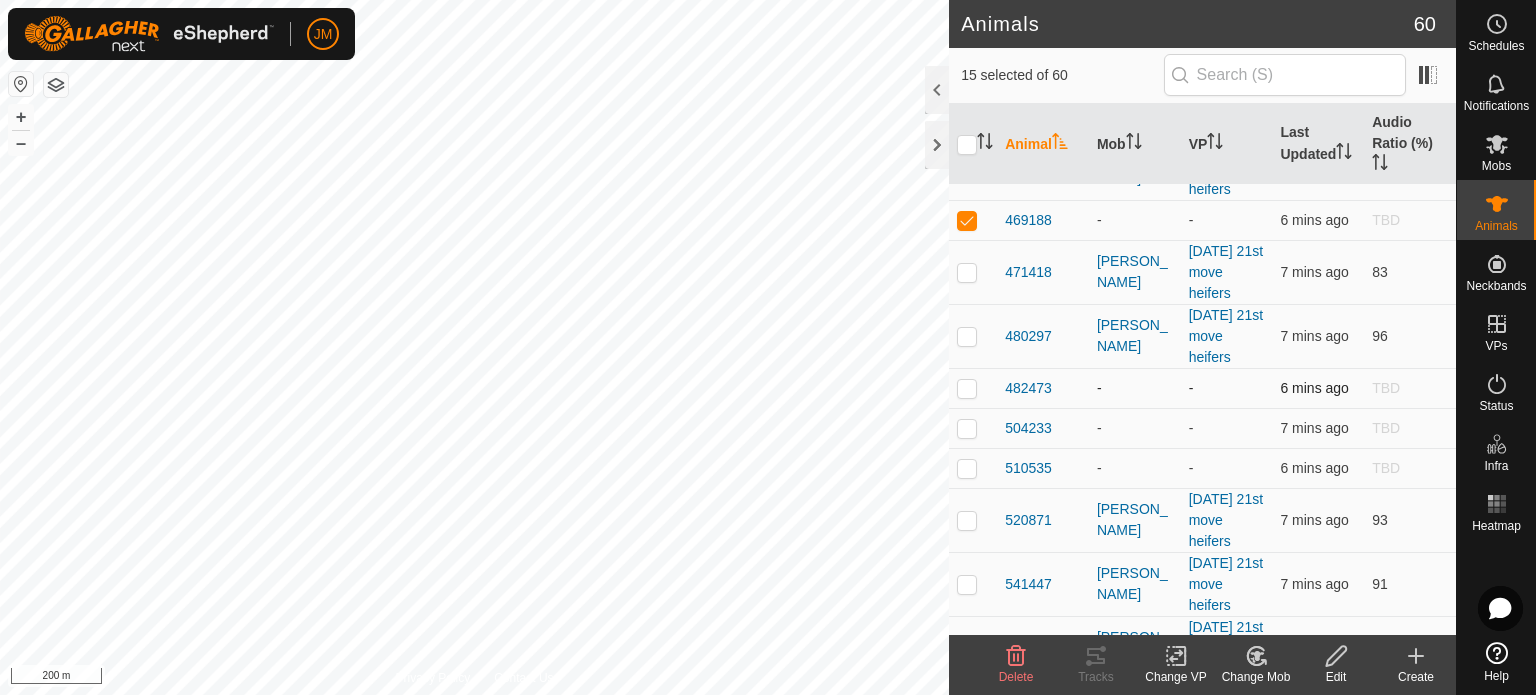 click at bounding box center [967, 388] 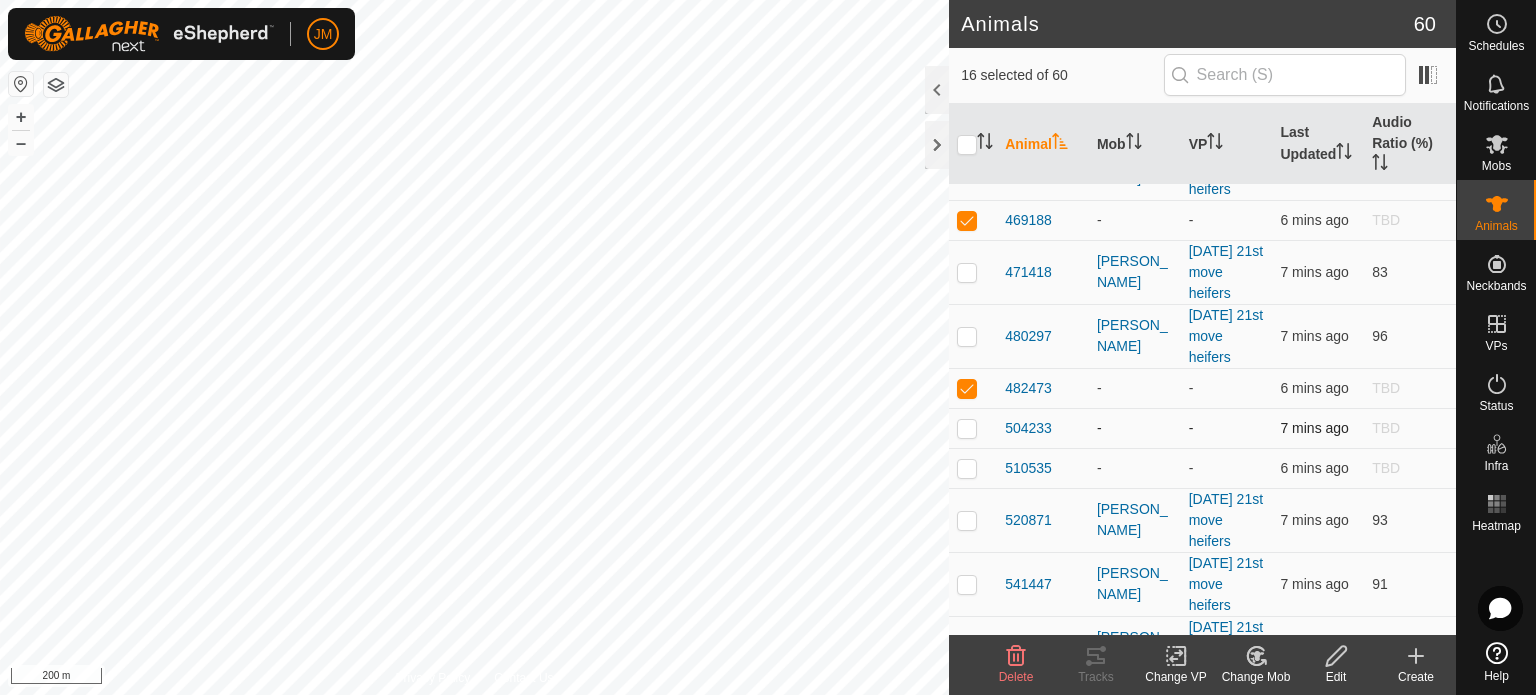 click at bounding box center [967, 428] 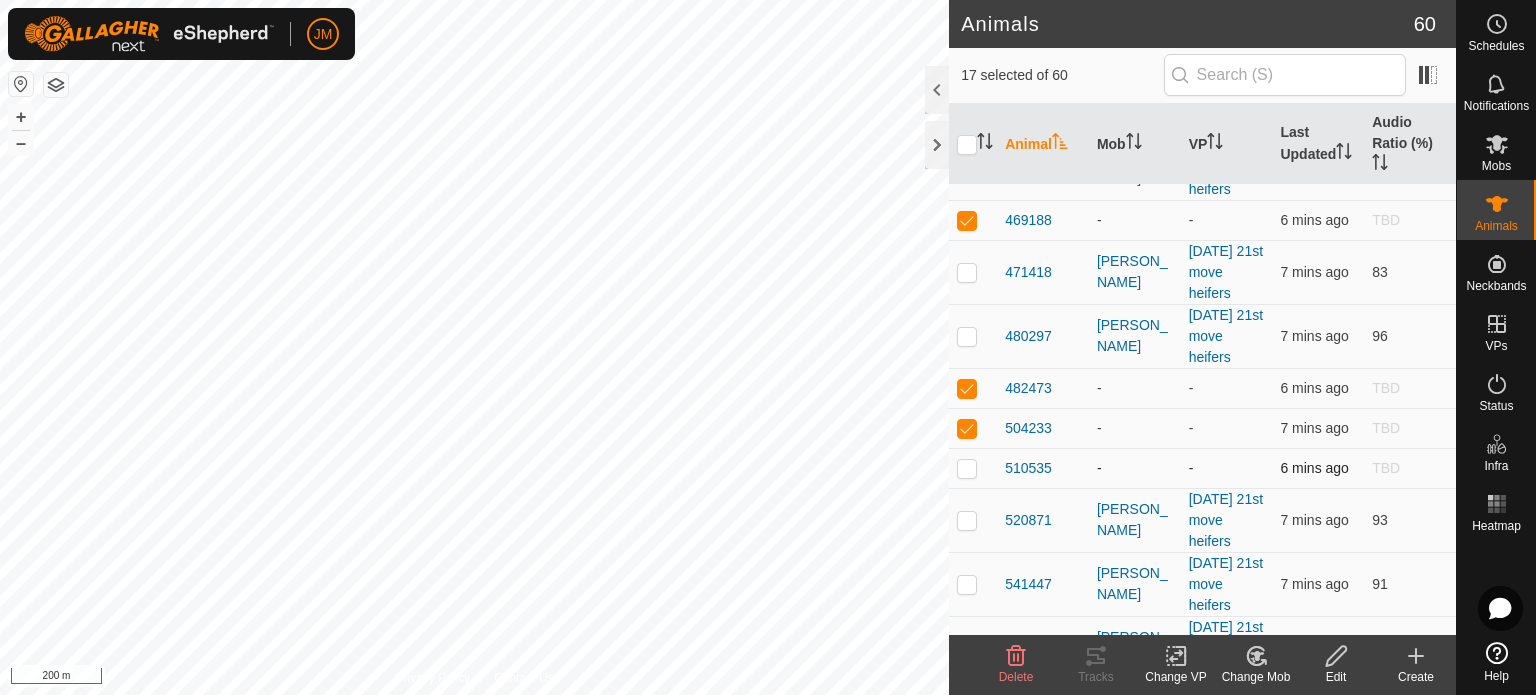 click at bounding box center [973, 468] 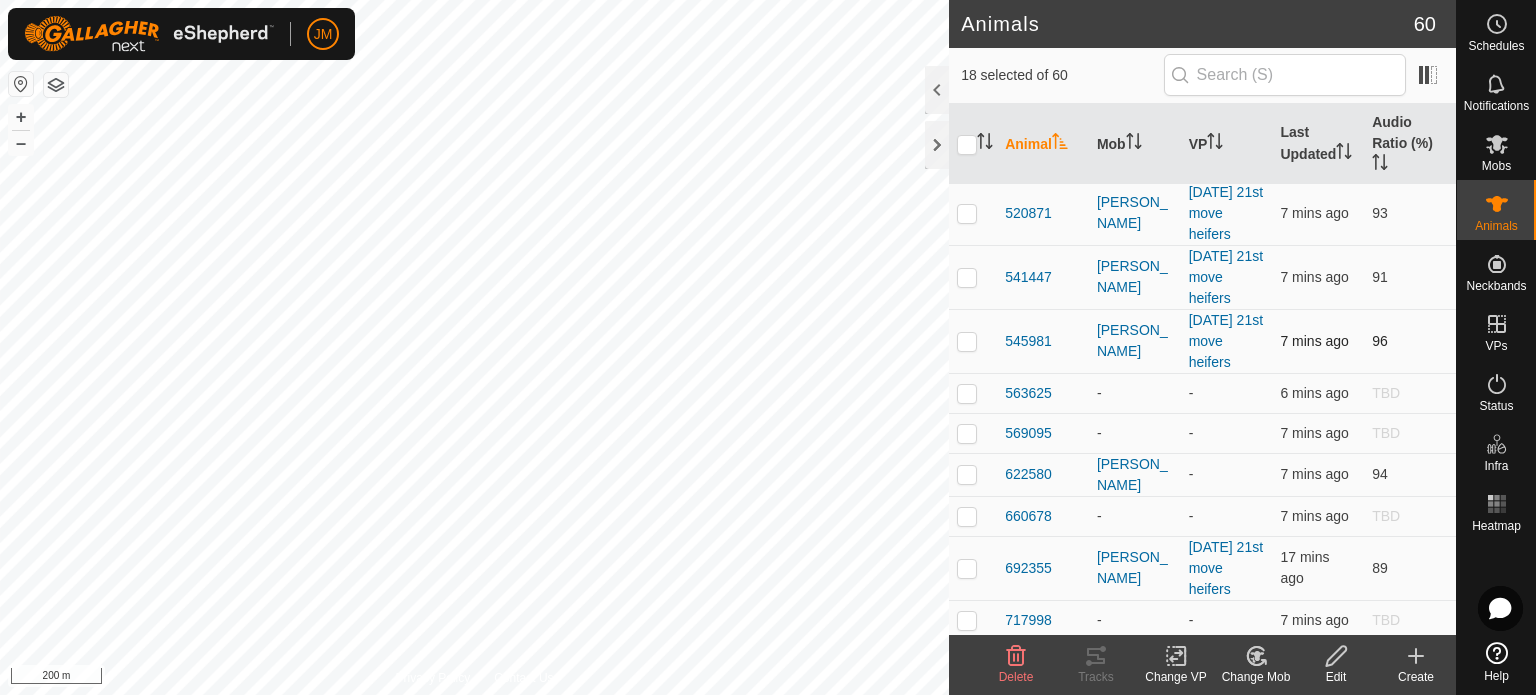 scroll, scrollTop: 2100, scrollLeft: 0, axis: vertical 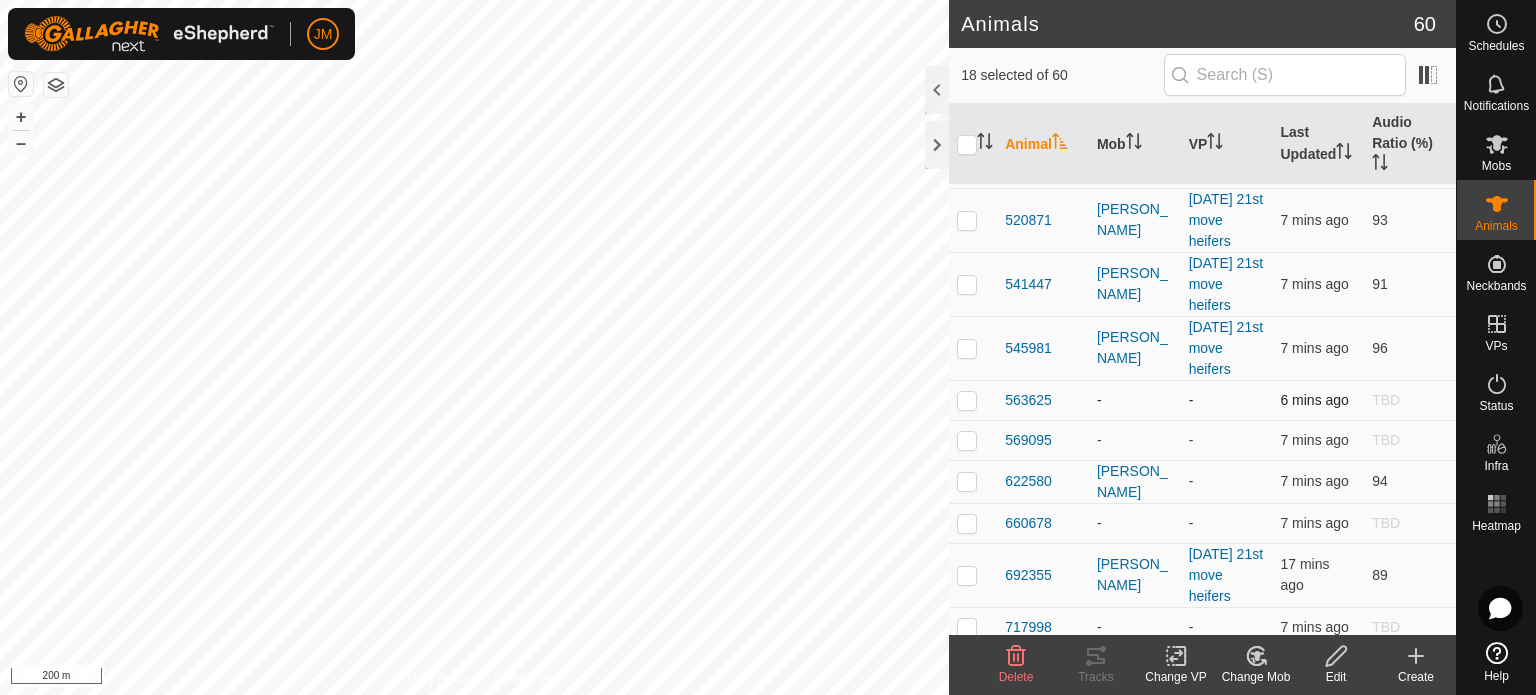 click at bounding box center [967, 400] 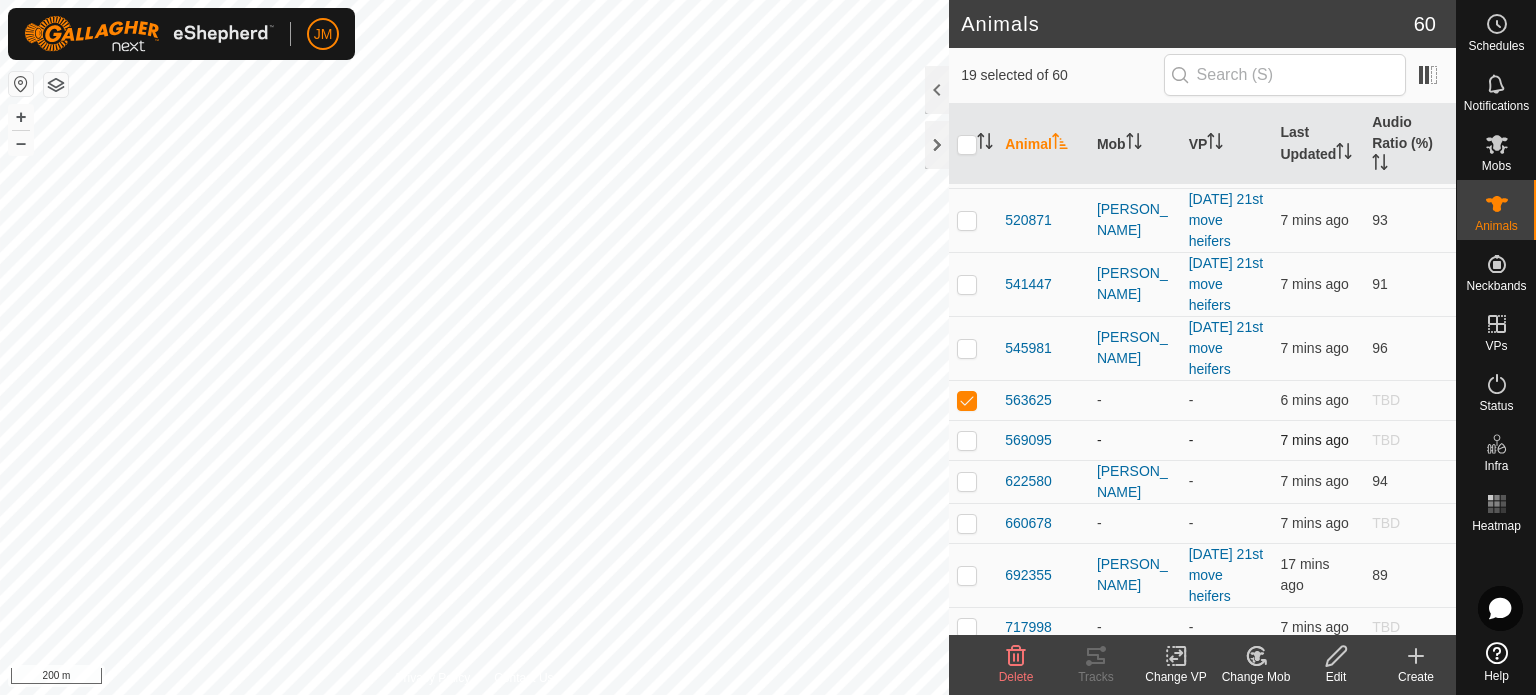 click at bounding box center [967, 440] 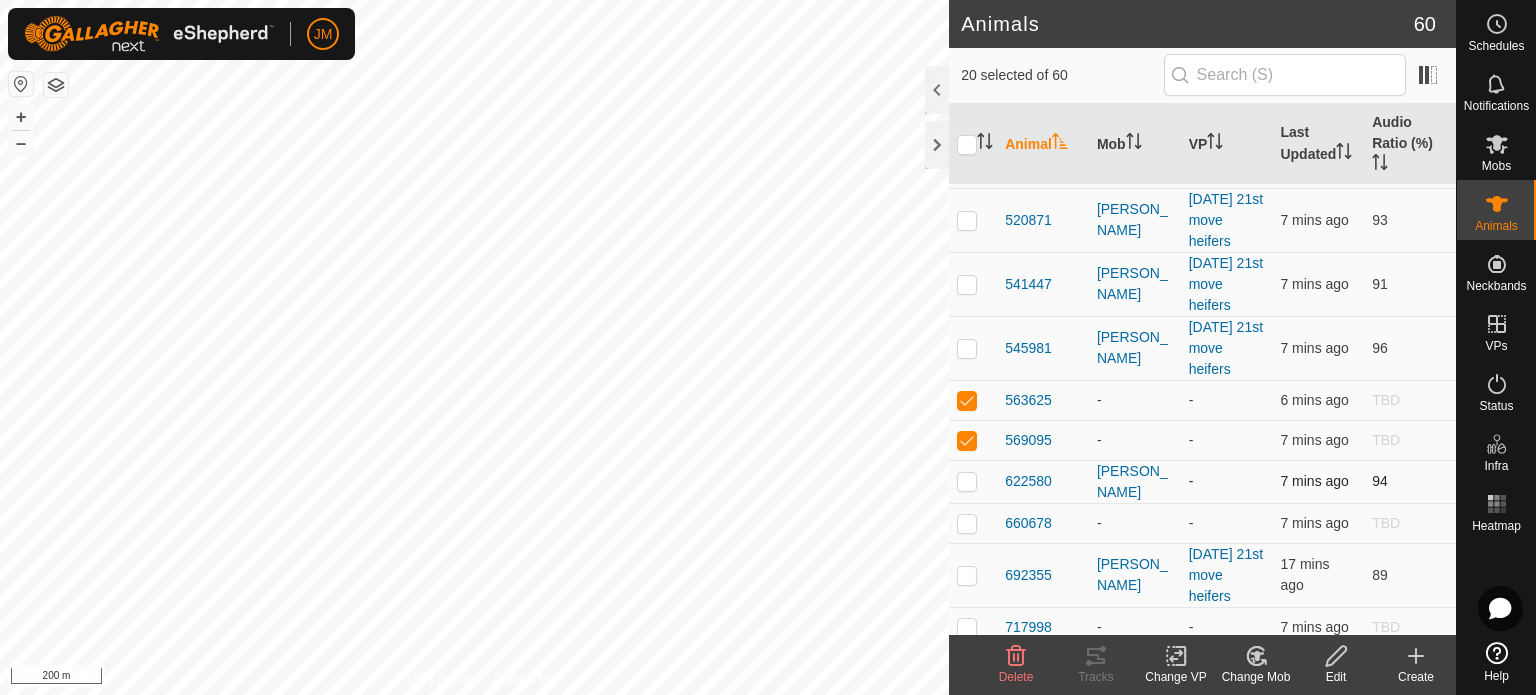 click at bounding box center (967, 481) 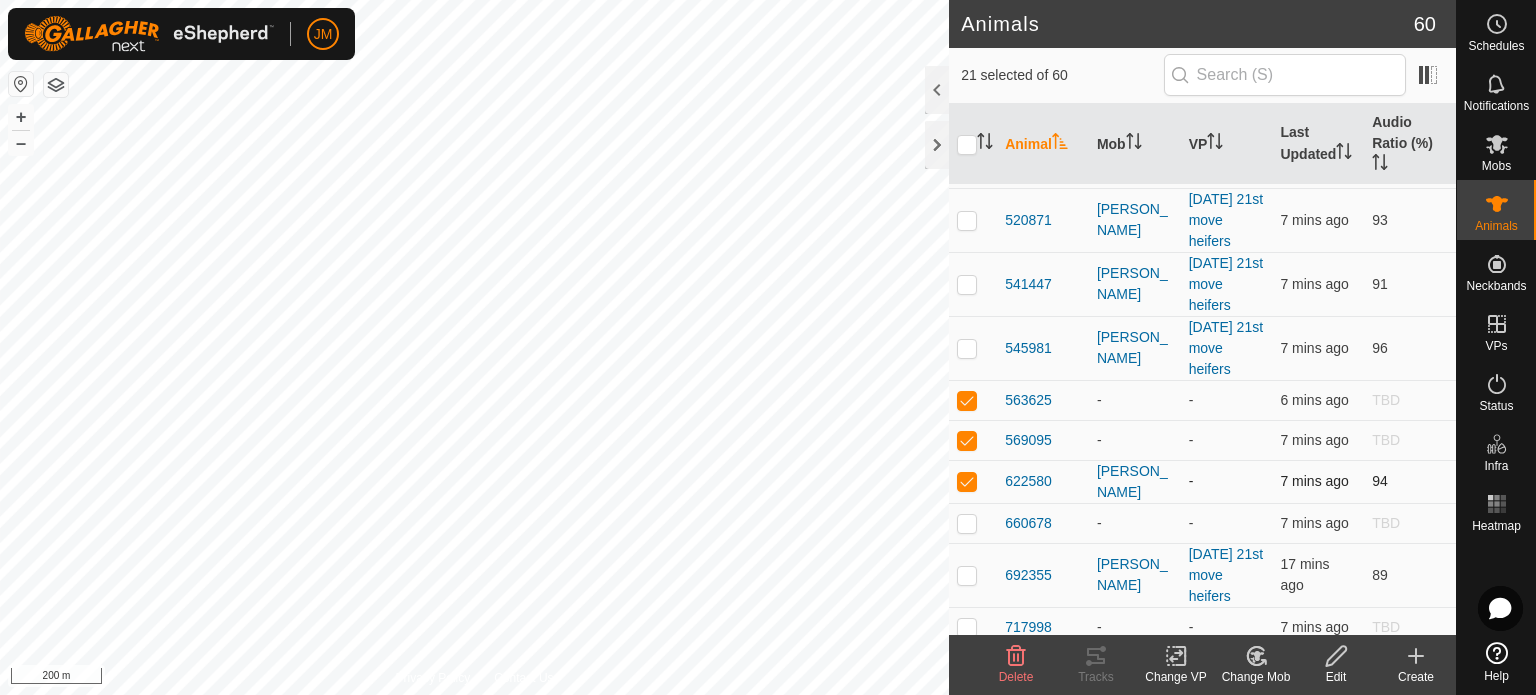 click at bounding box center [967, 481] 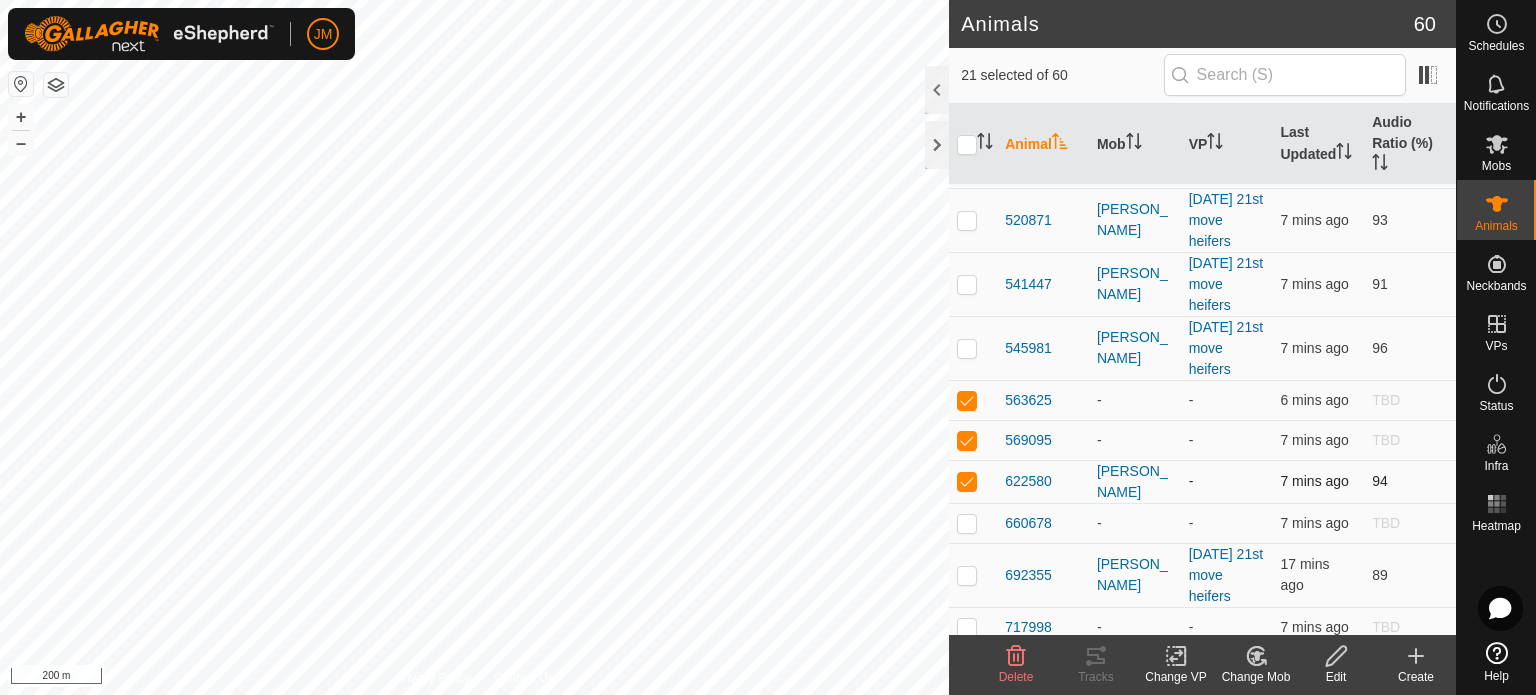 checkbox on "false" 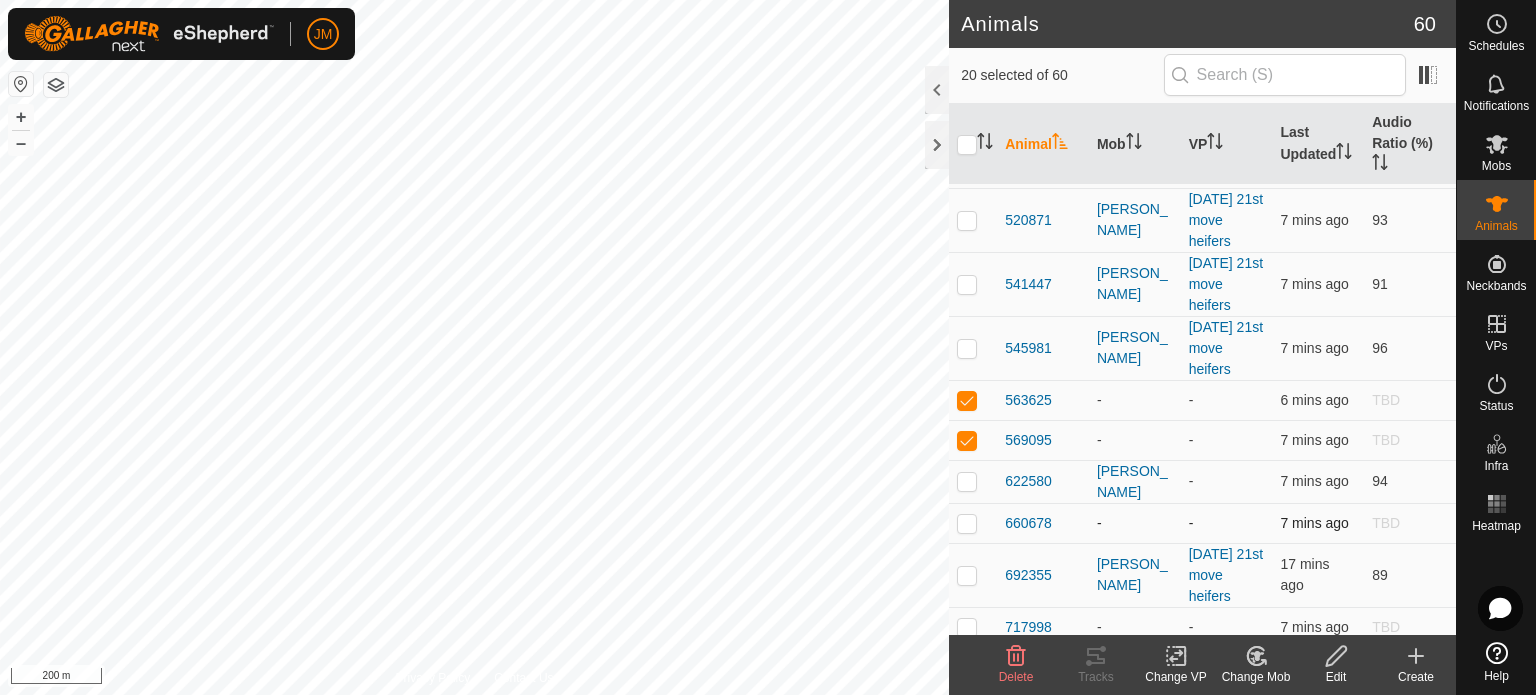 click at bounding box center (967, 523) 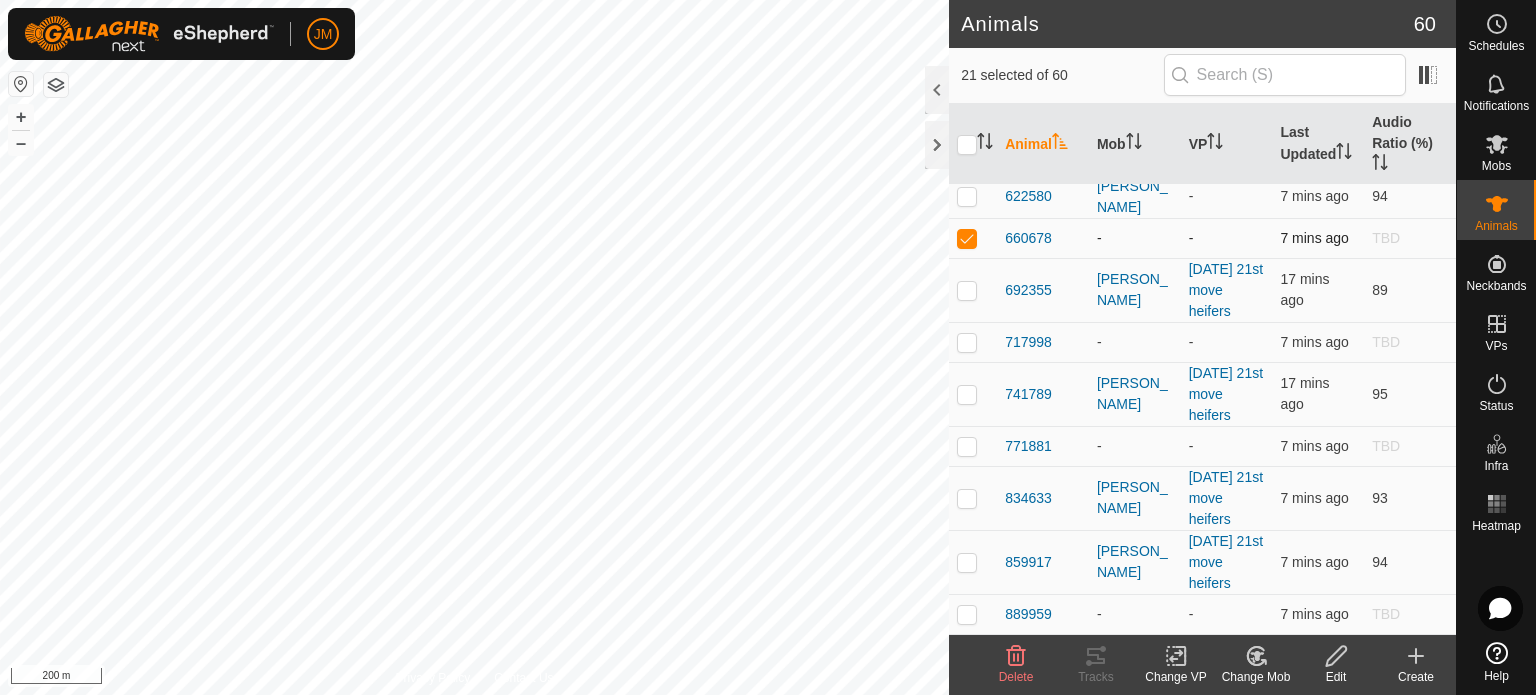 scroll, scrollTop: 2400, scrollLeft: 0, axis: vertical 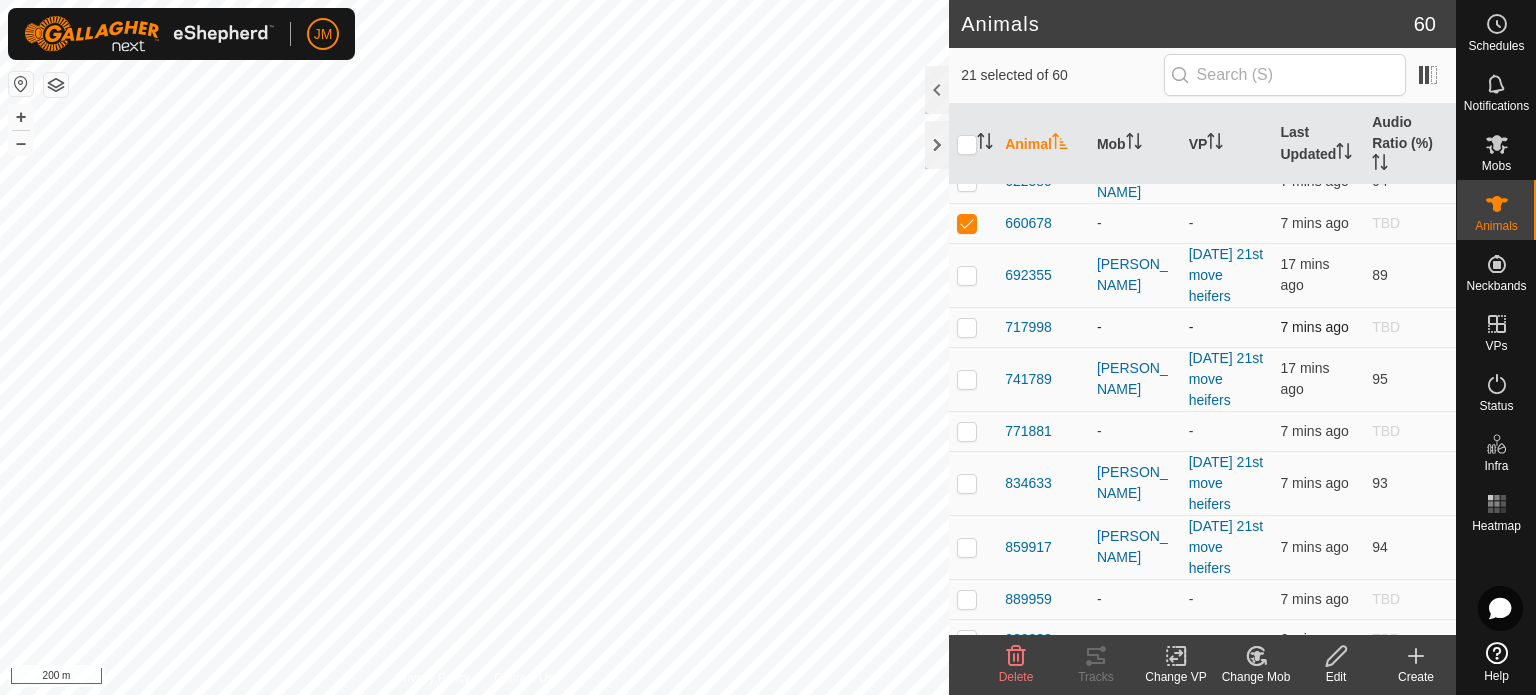 click at bounding box center (967, 327) 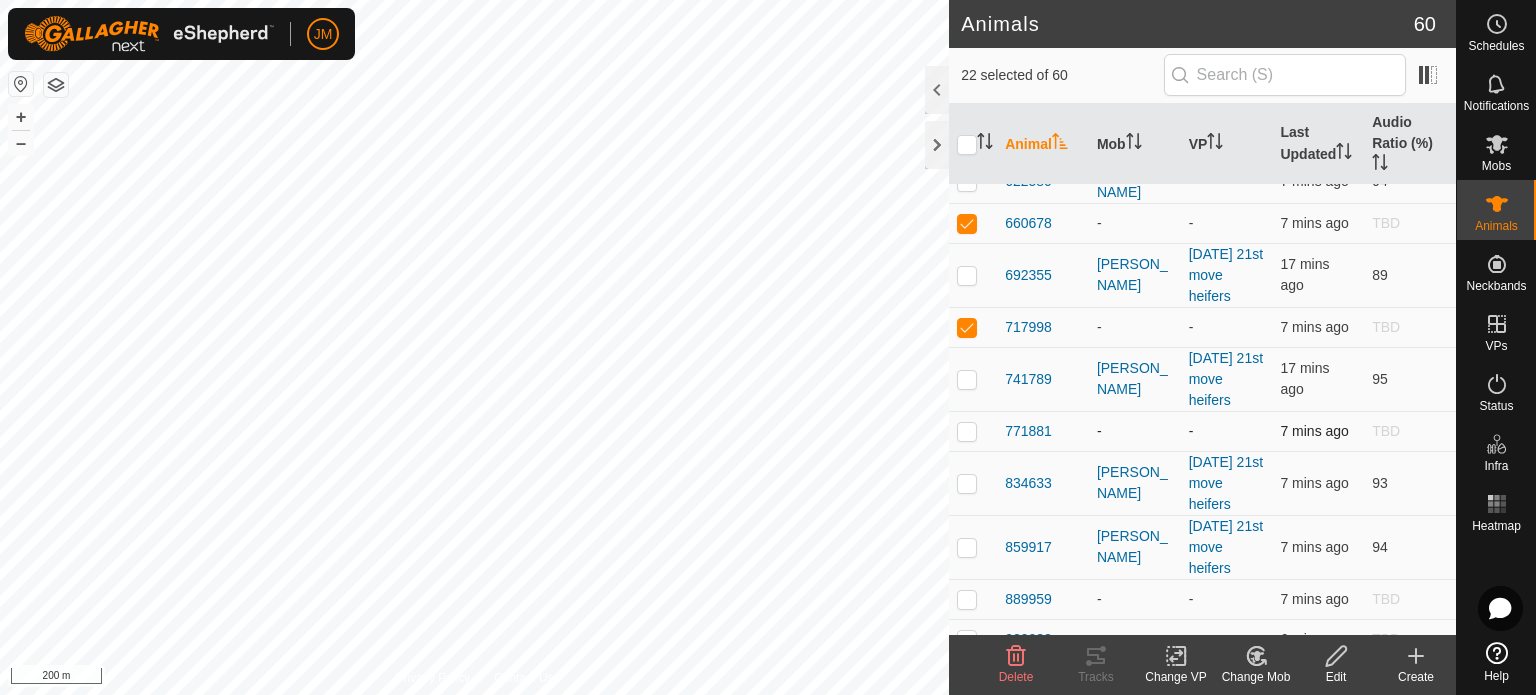 click at bounding box center [967, 431] 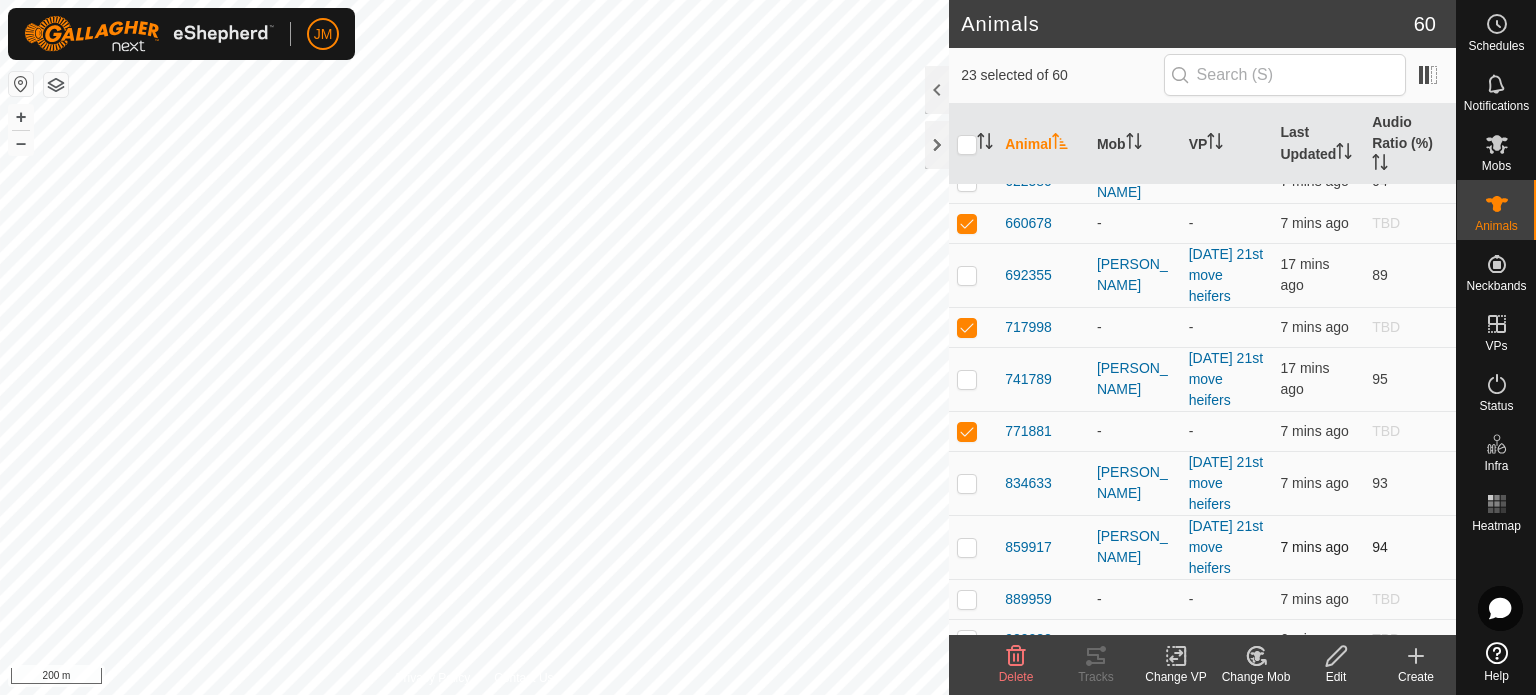 scroll, scrollTop: 2500, scrollLeft: 0, axis: vertical 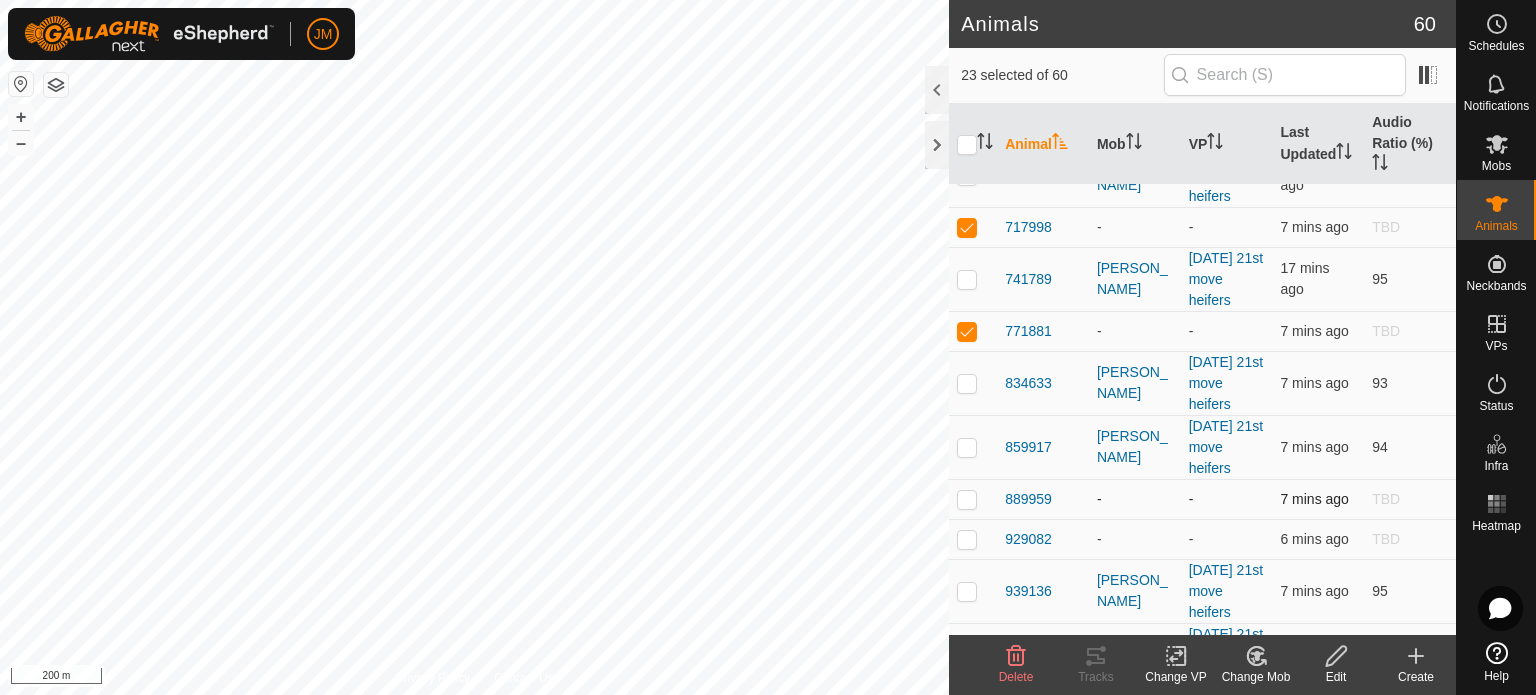 click at bounding box center [967, 499] 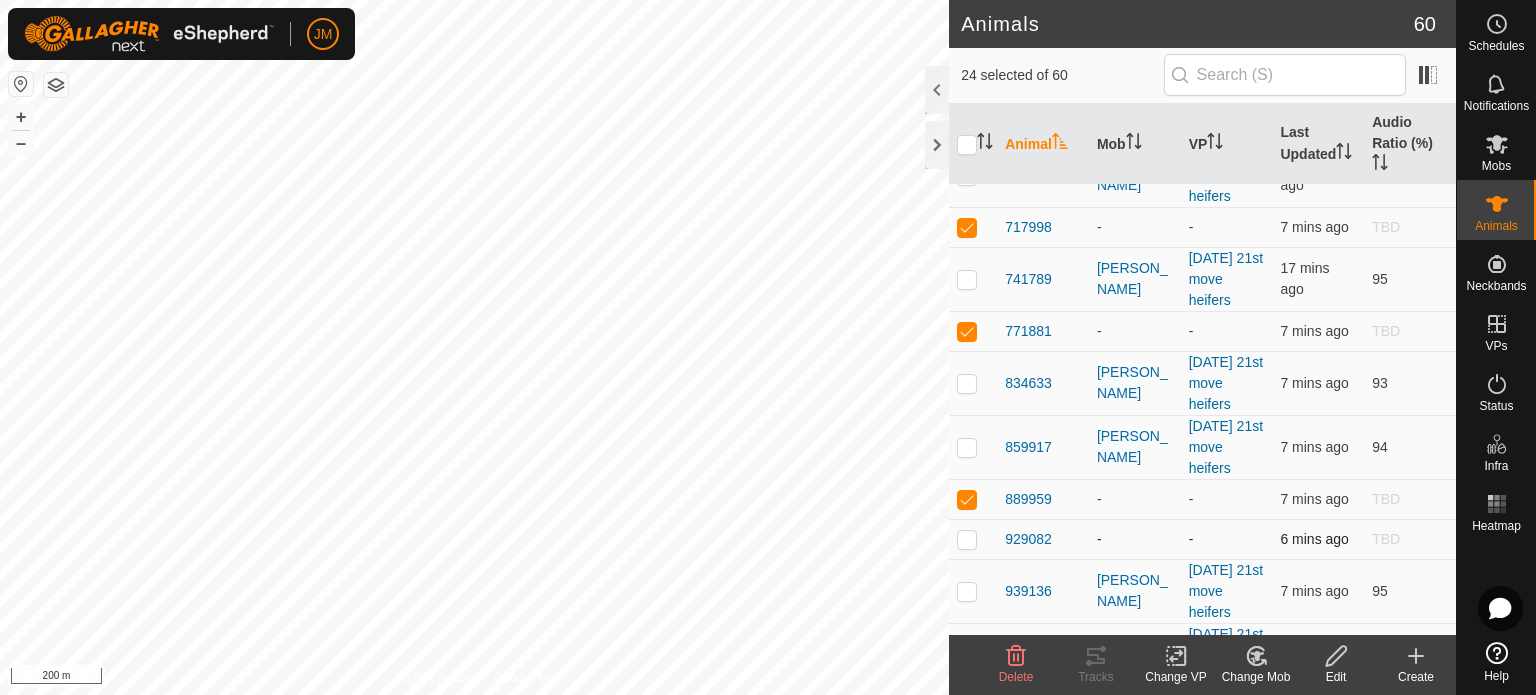 click at bounding box center (967, 539) 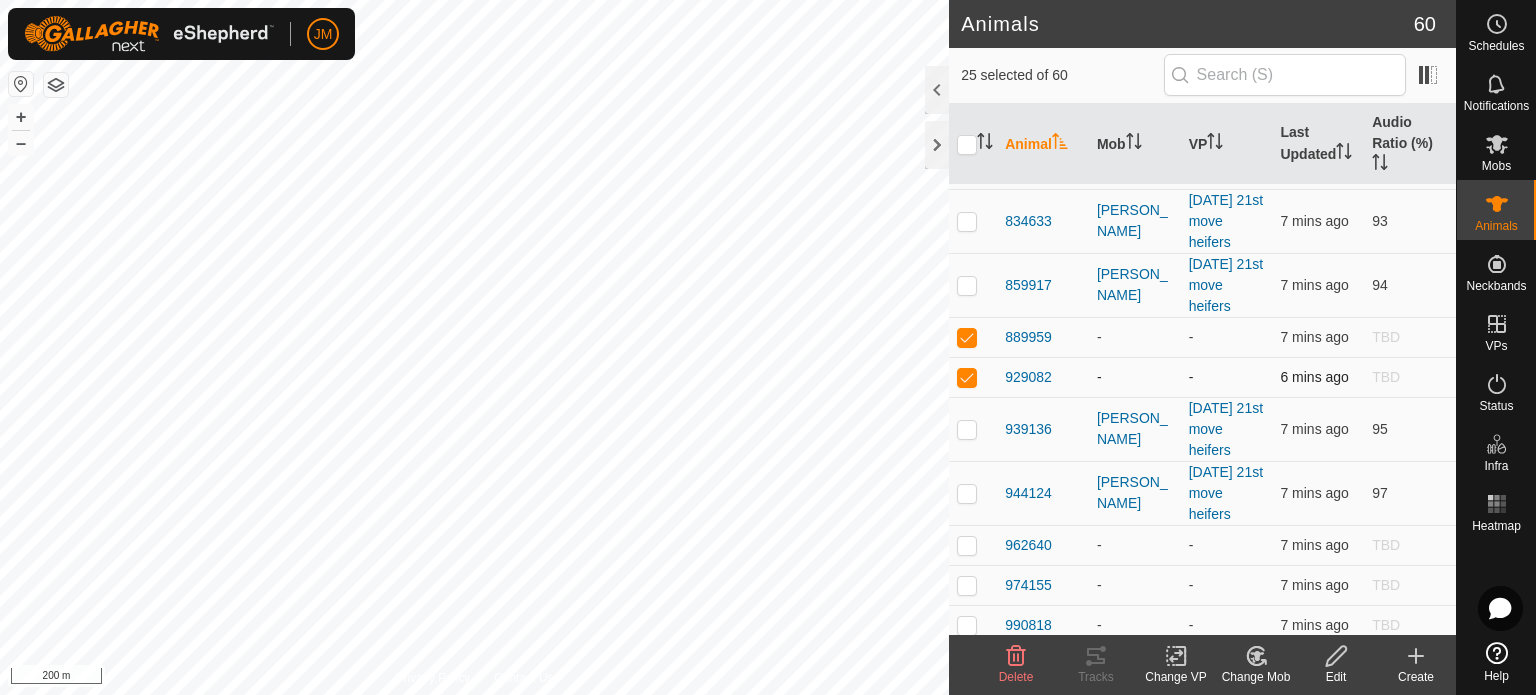 scroll, scrollTop: 2665, scrollLeft: 0, axis: vertical 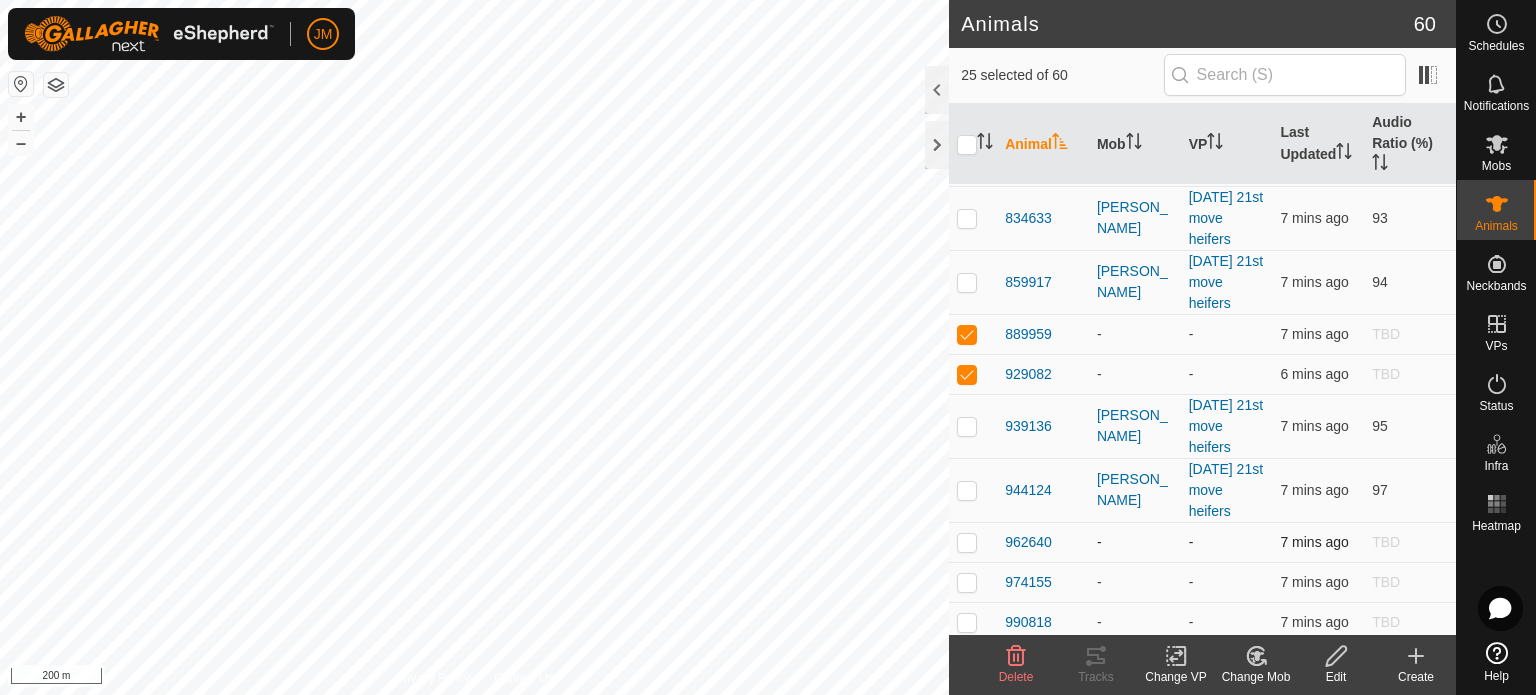 click at bounding box center (967, 542) 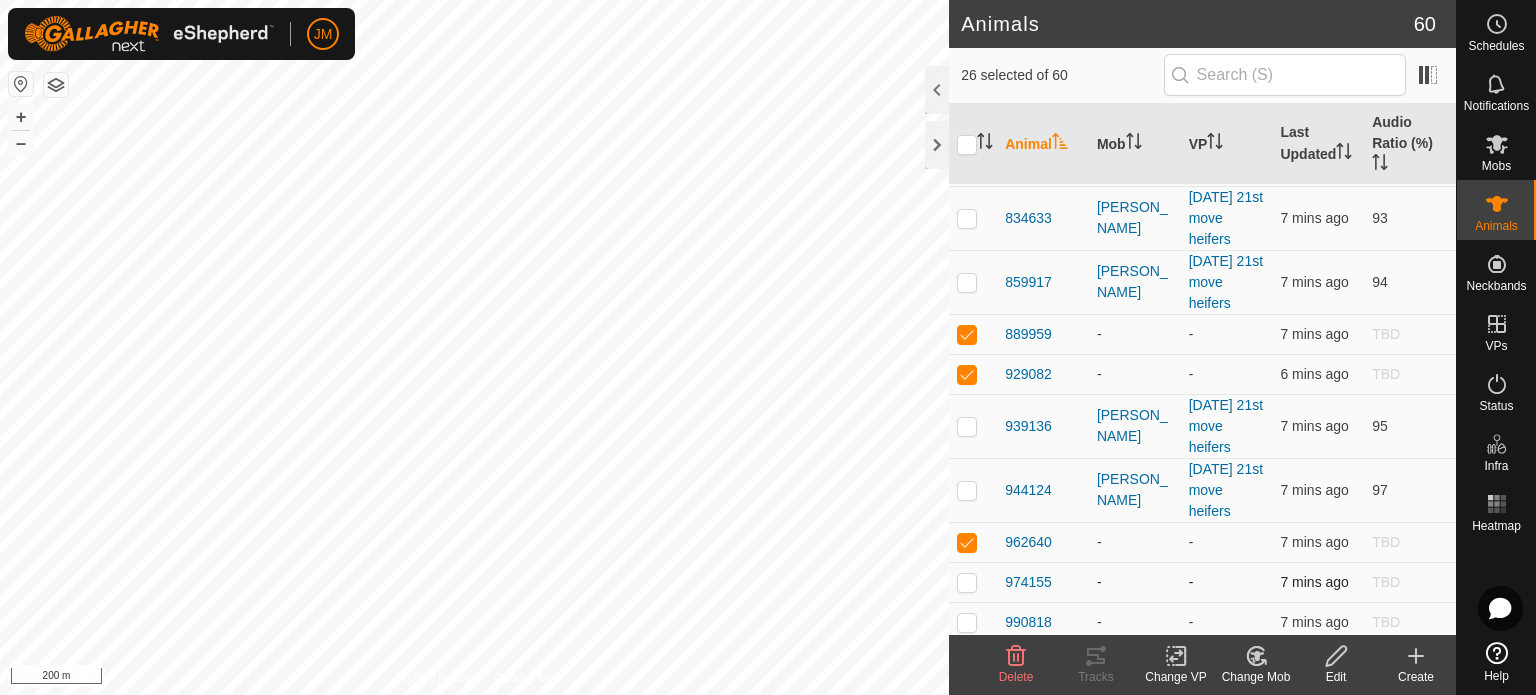 click at bounding box center [967, 582] 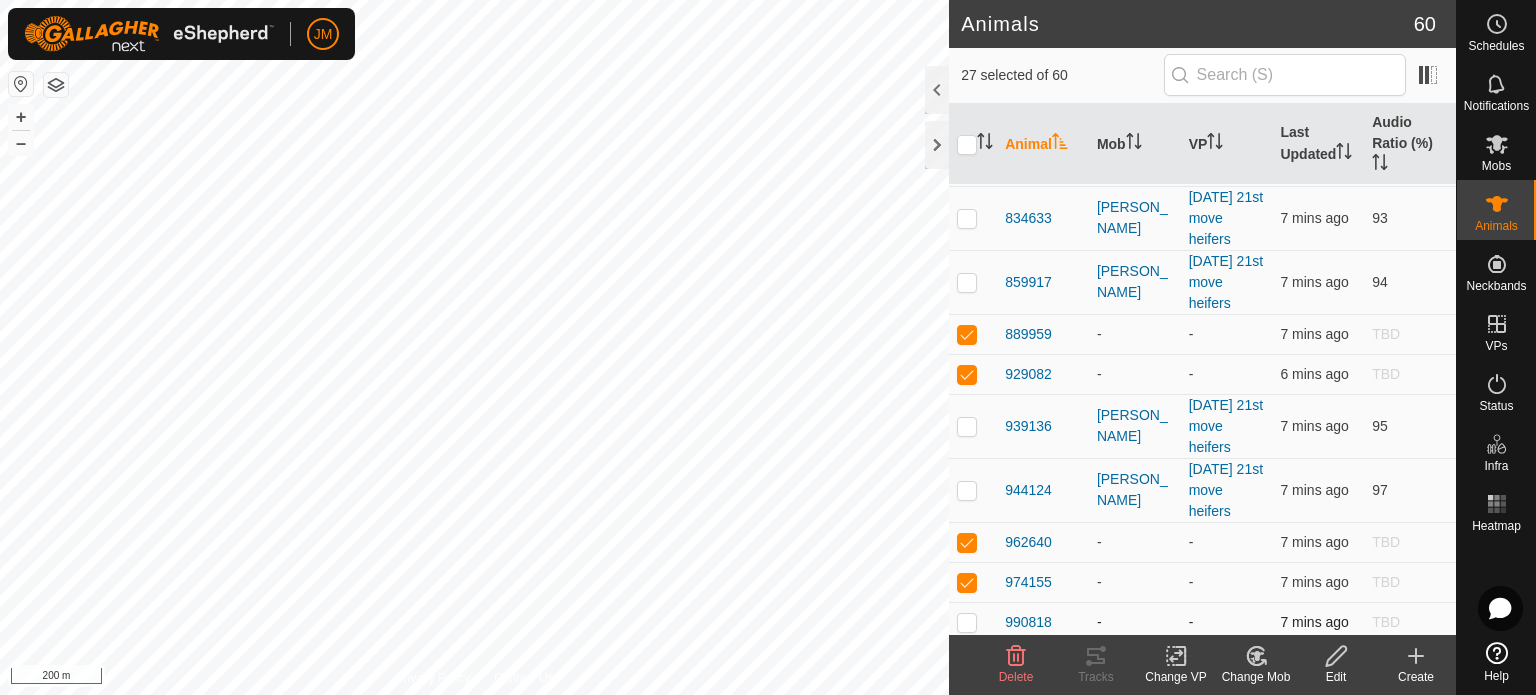 click at bounding box center (967, 622) 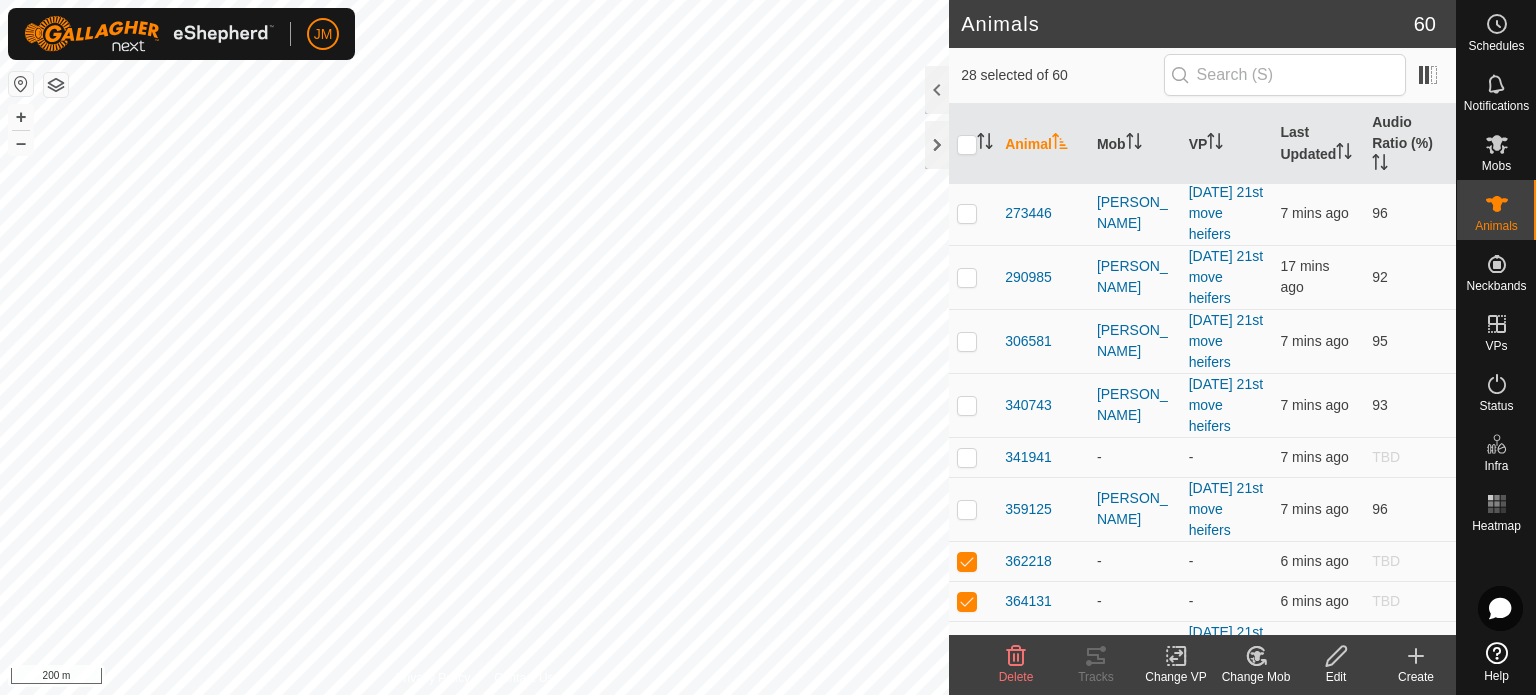 scroll, scrollTop: 1065, scrollLeft: 0, axis: vertical 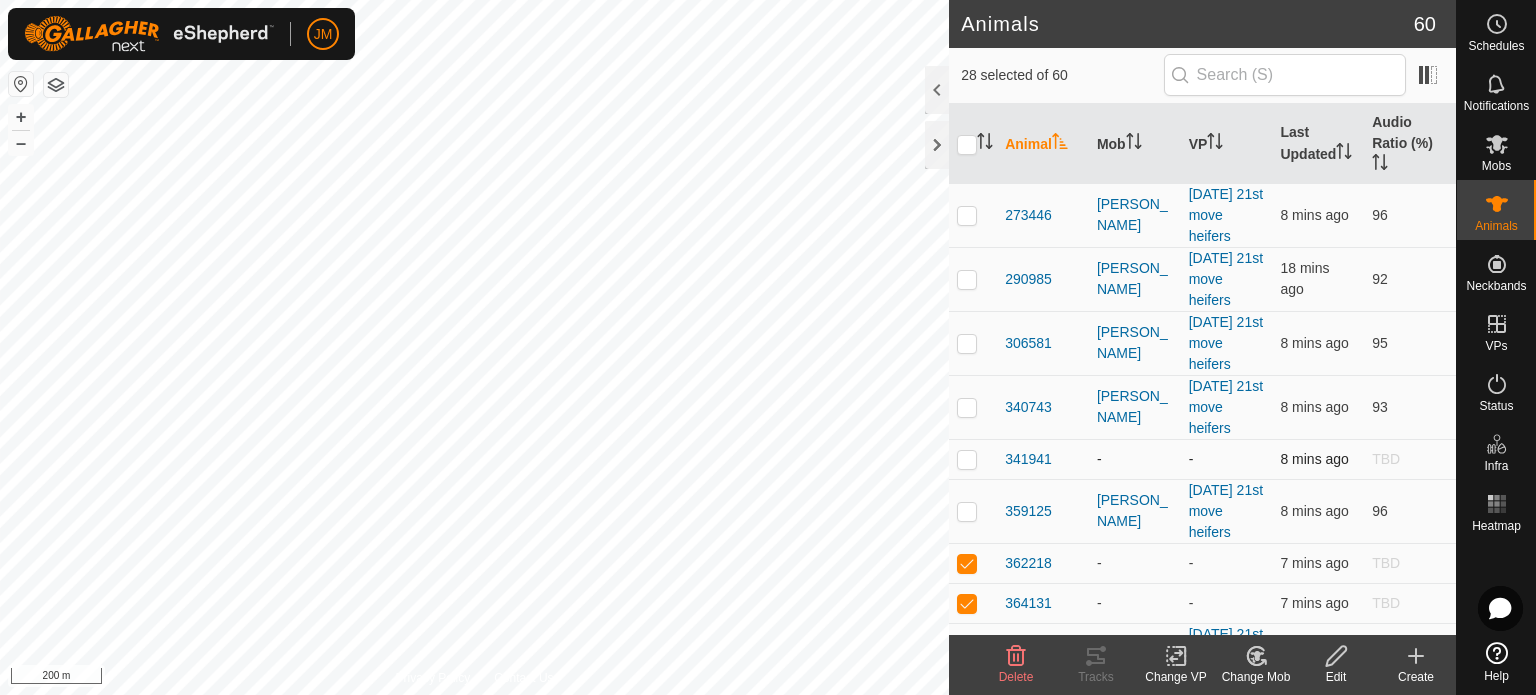 click at bounding box center (973, 459) 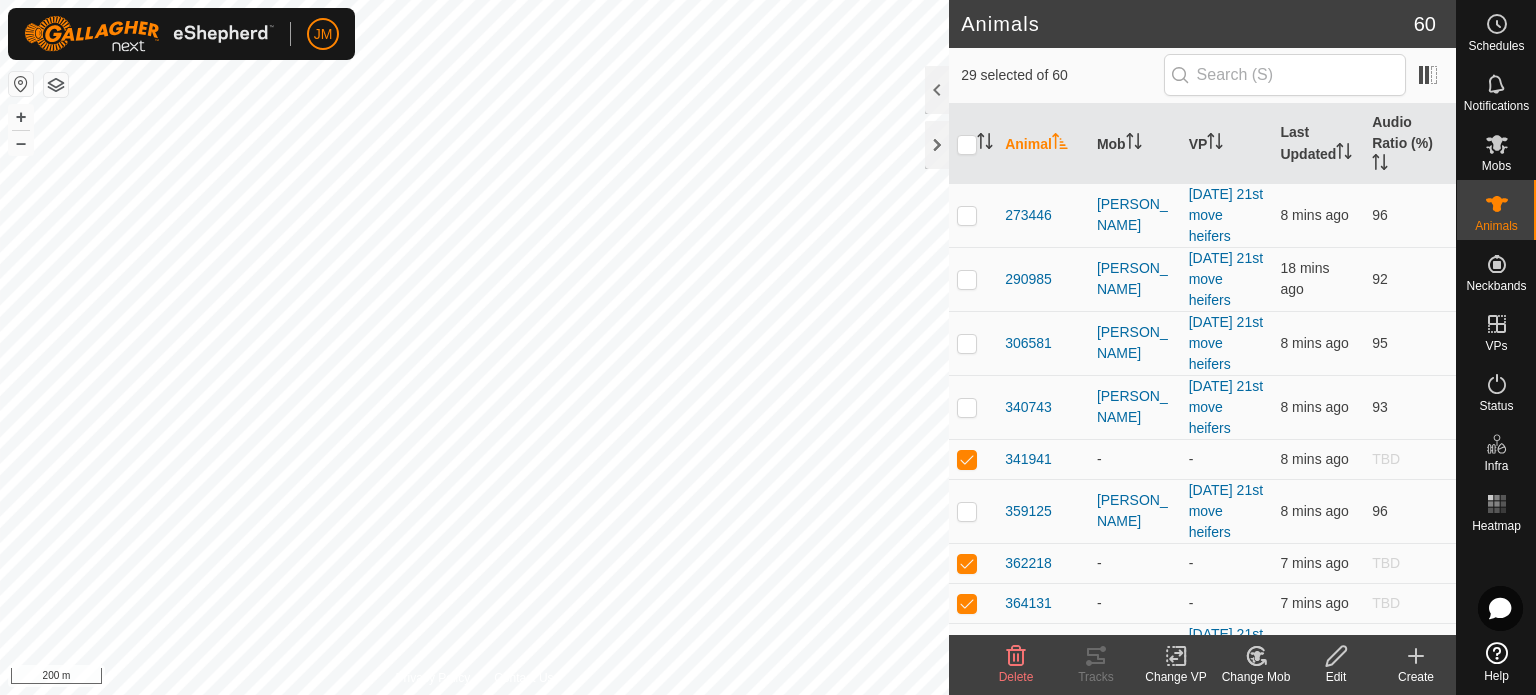 click 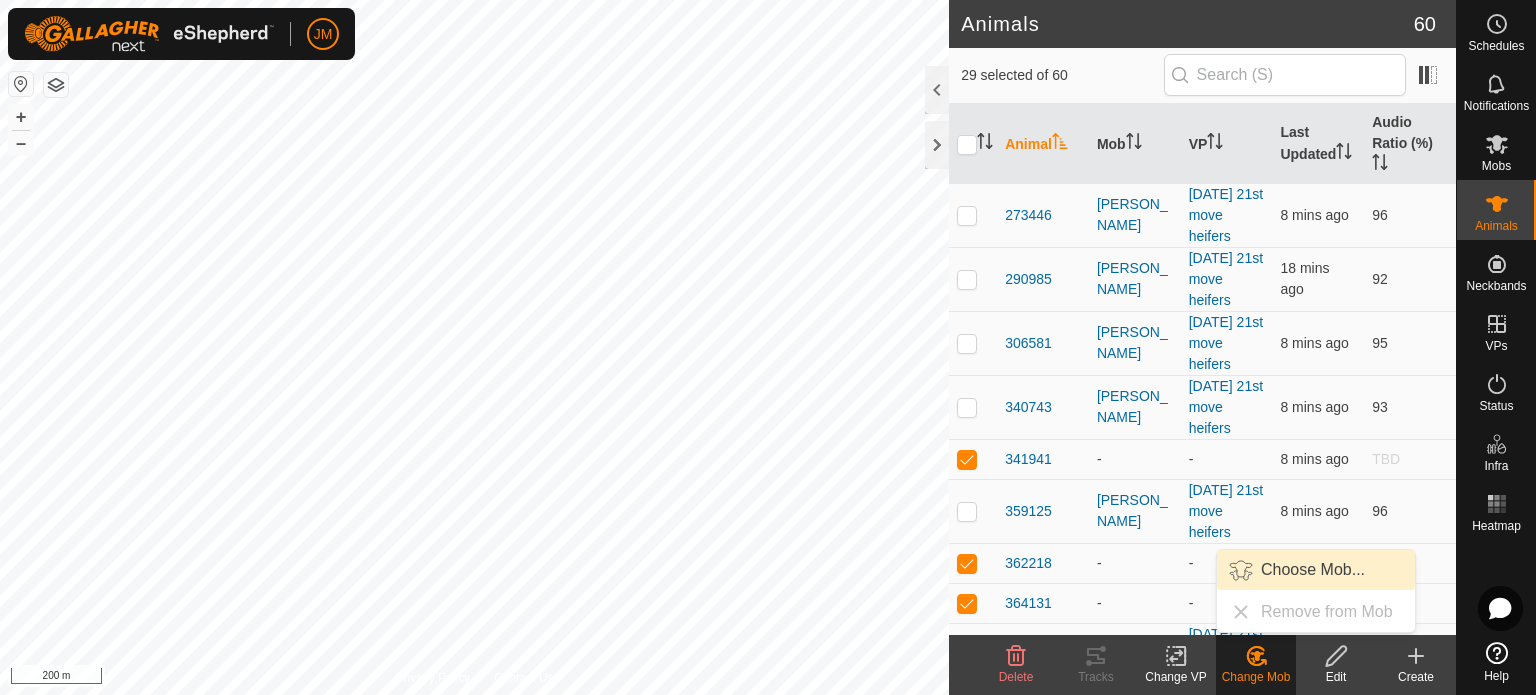 click on "Choose Mob..." at bounding box center [1316, 570] 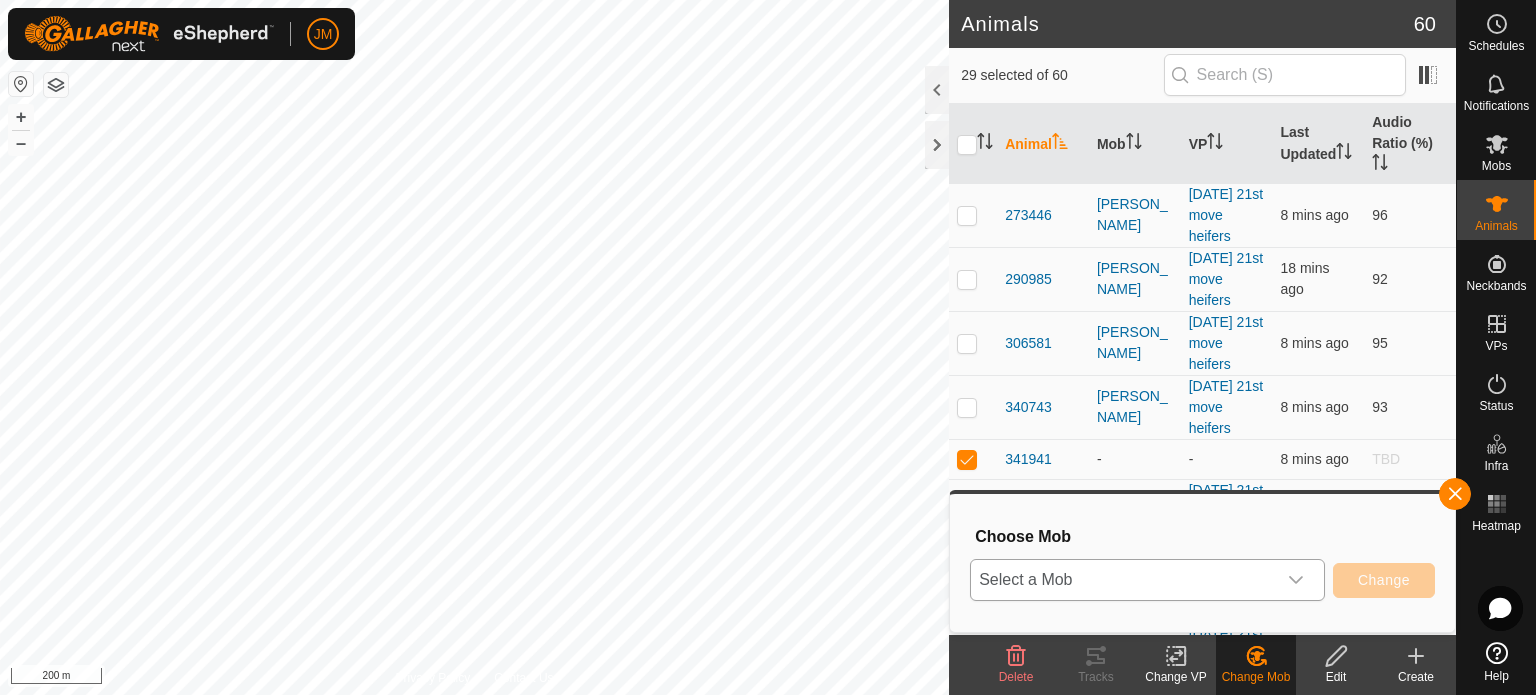 click at bounding box center (1296, 580) 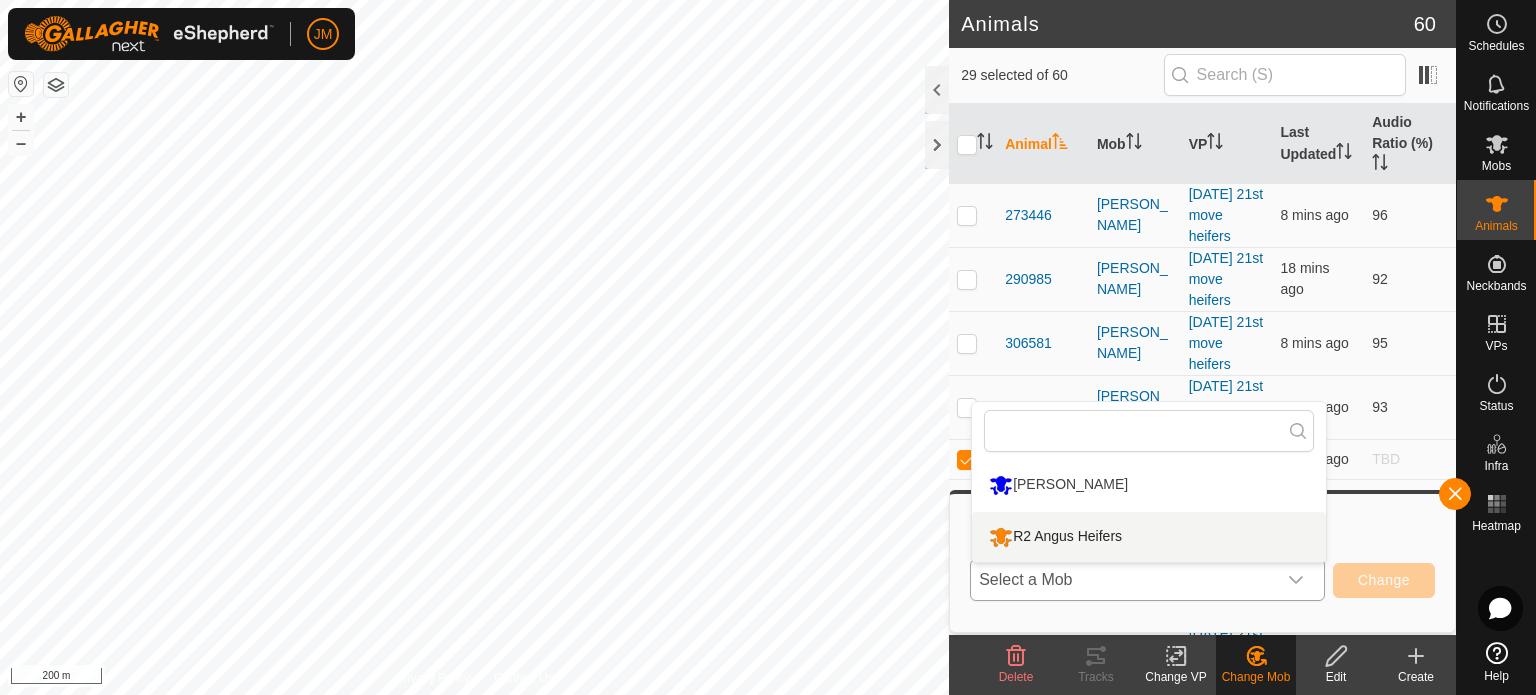 click on "R2 Angus Heifers" at bounding box center (1149, 537) 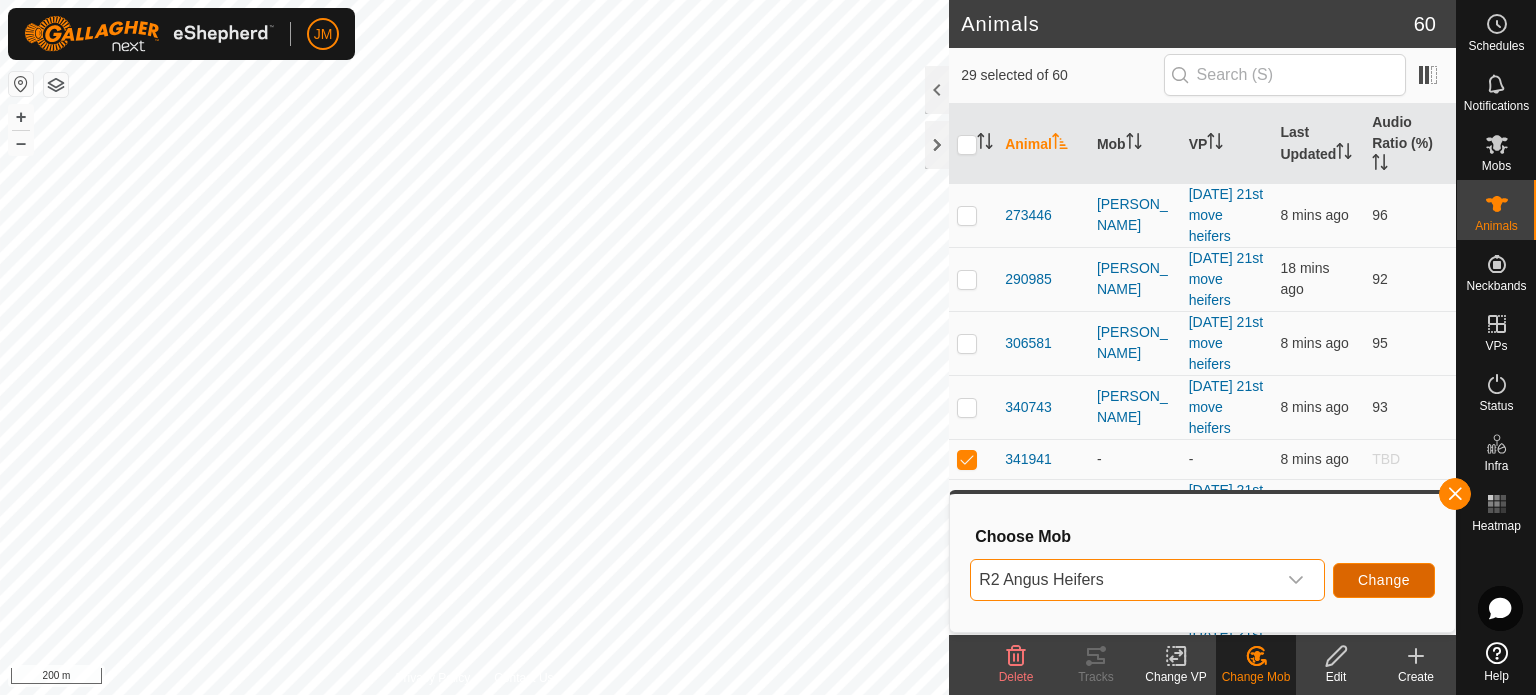 click on "Change" at bounding box center [1384, 580] 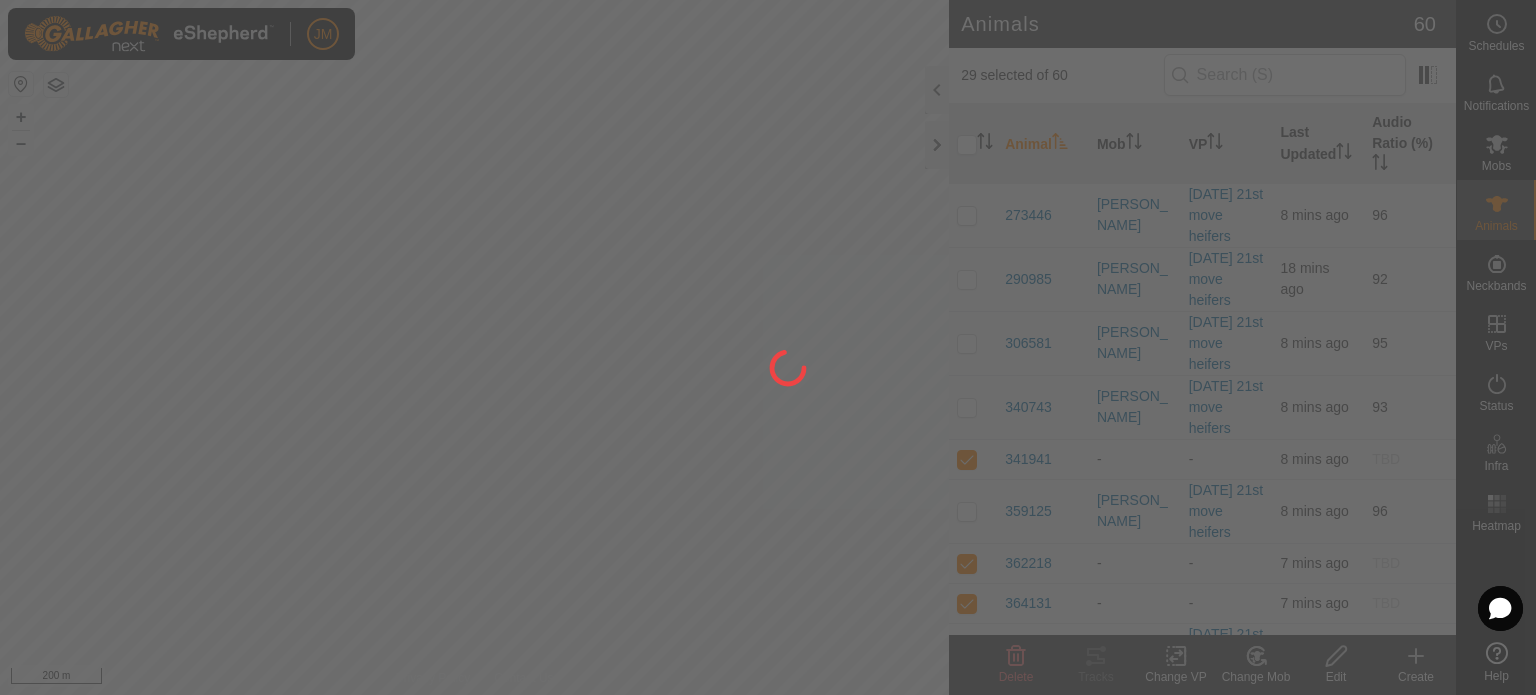 checkbox on "false" 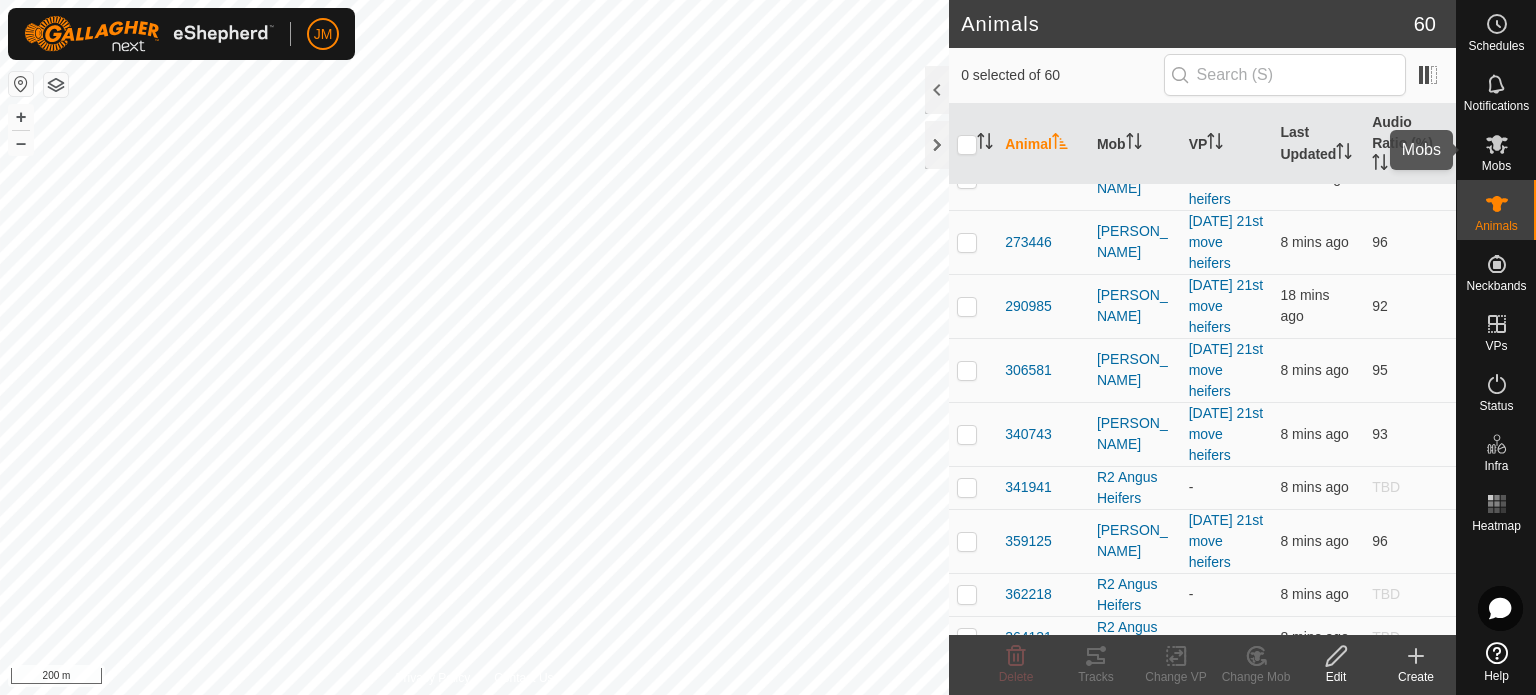 click 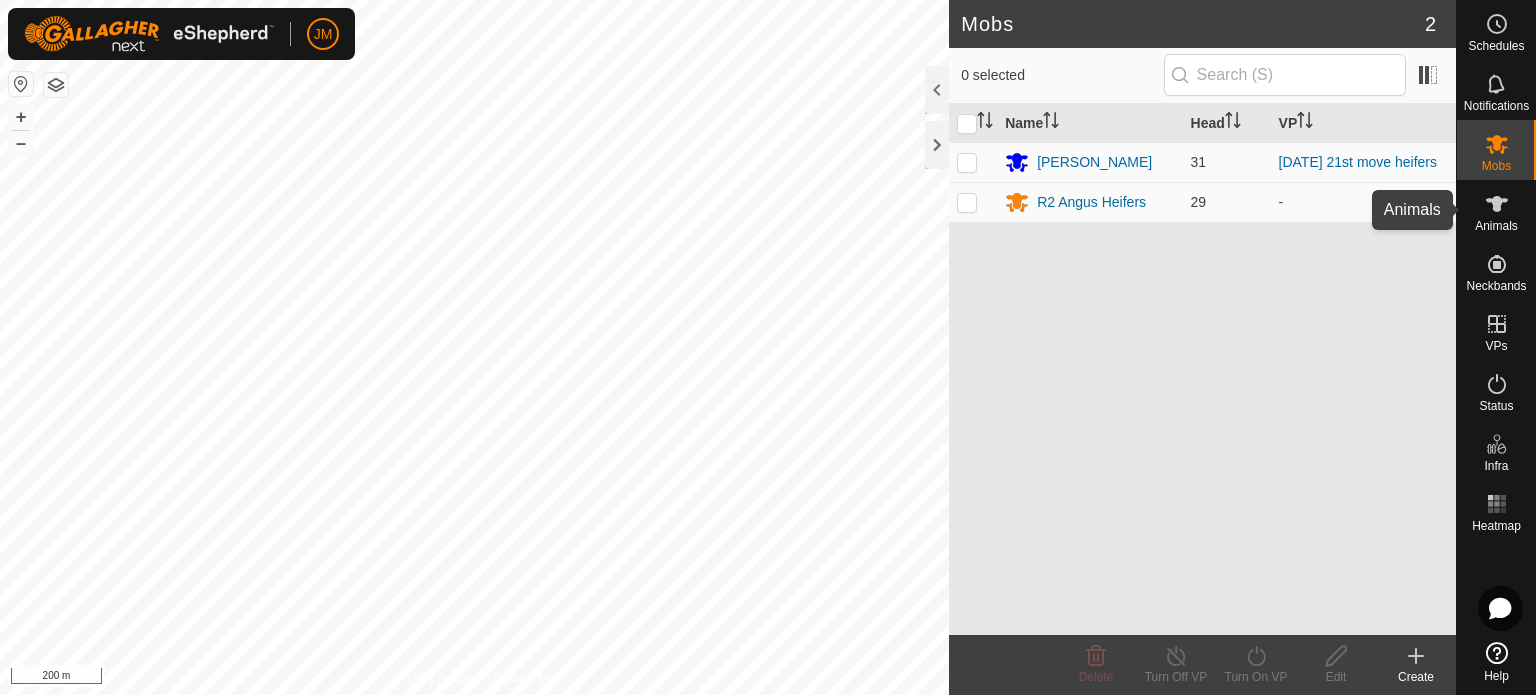 click 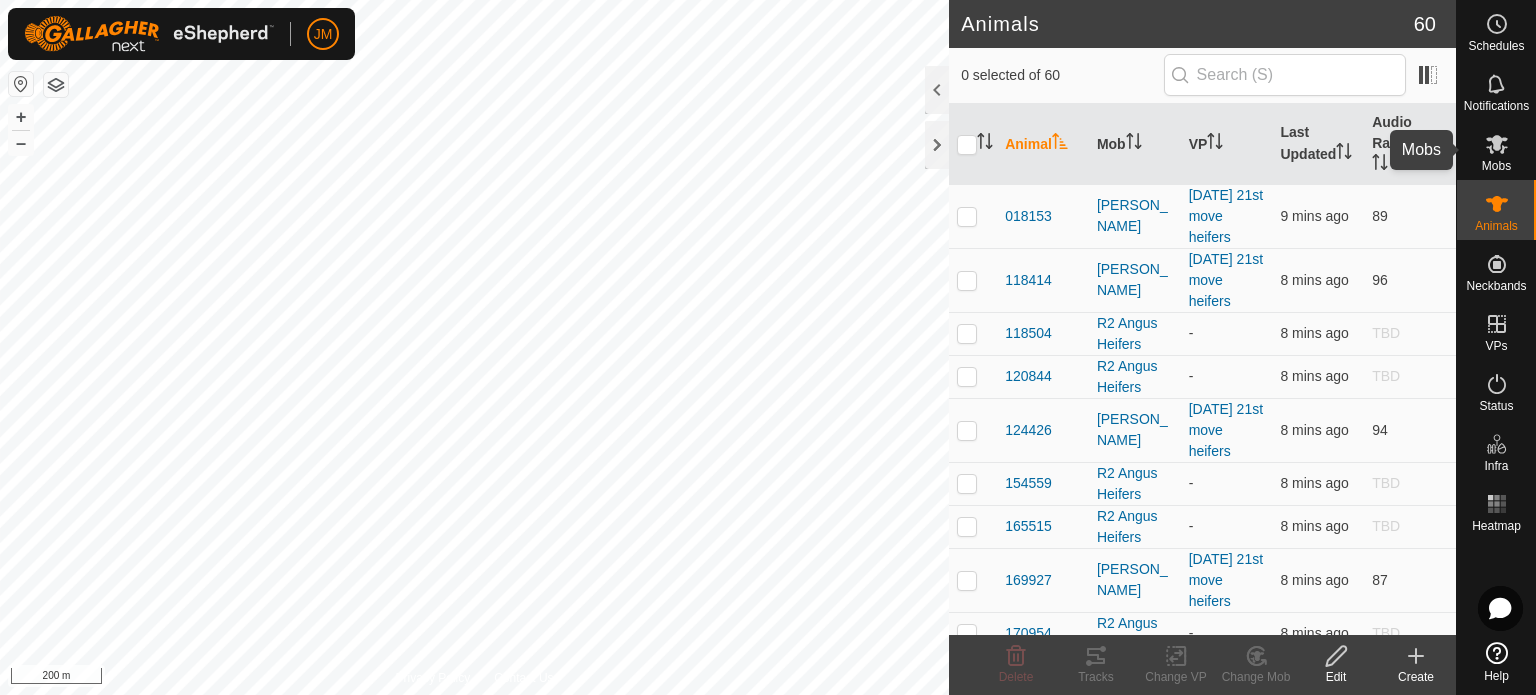 click 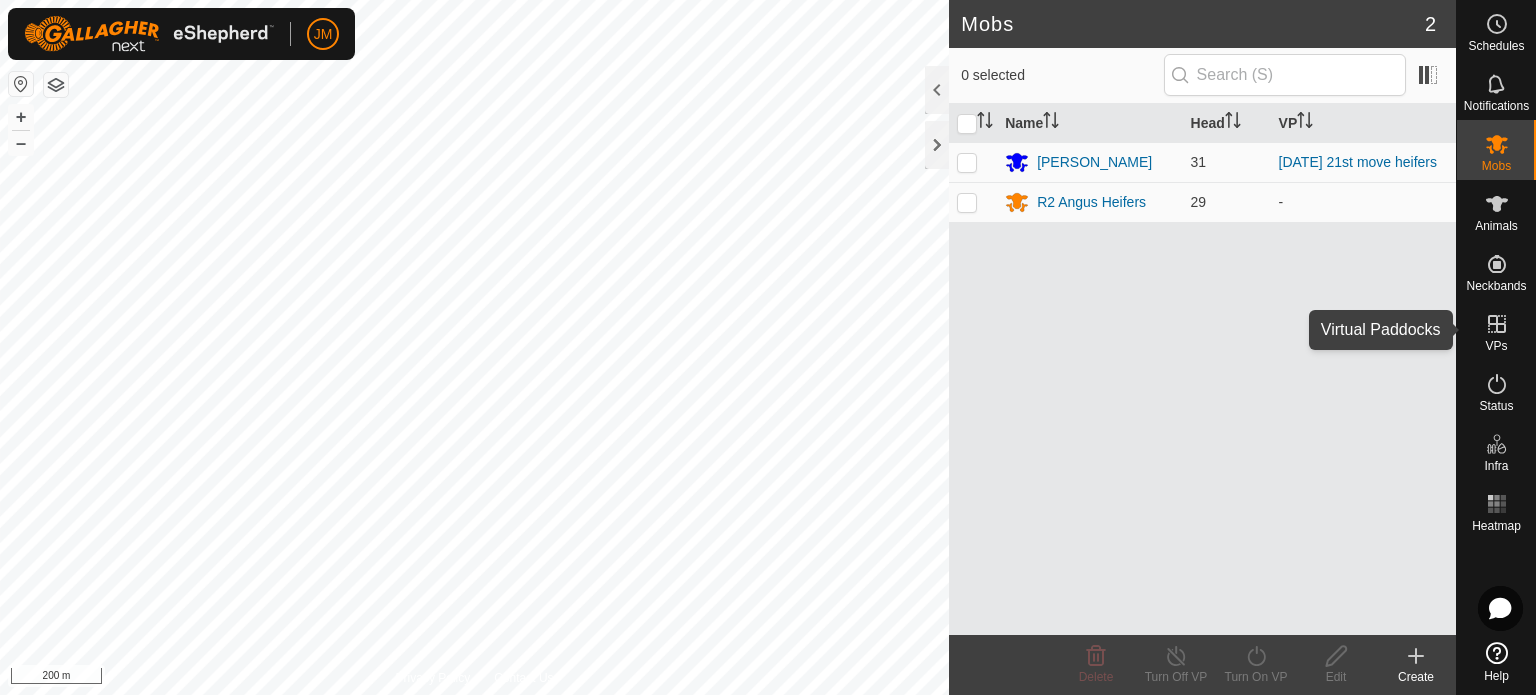 click at bounding box center (1497, 324) 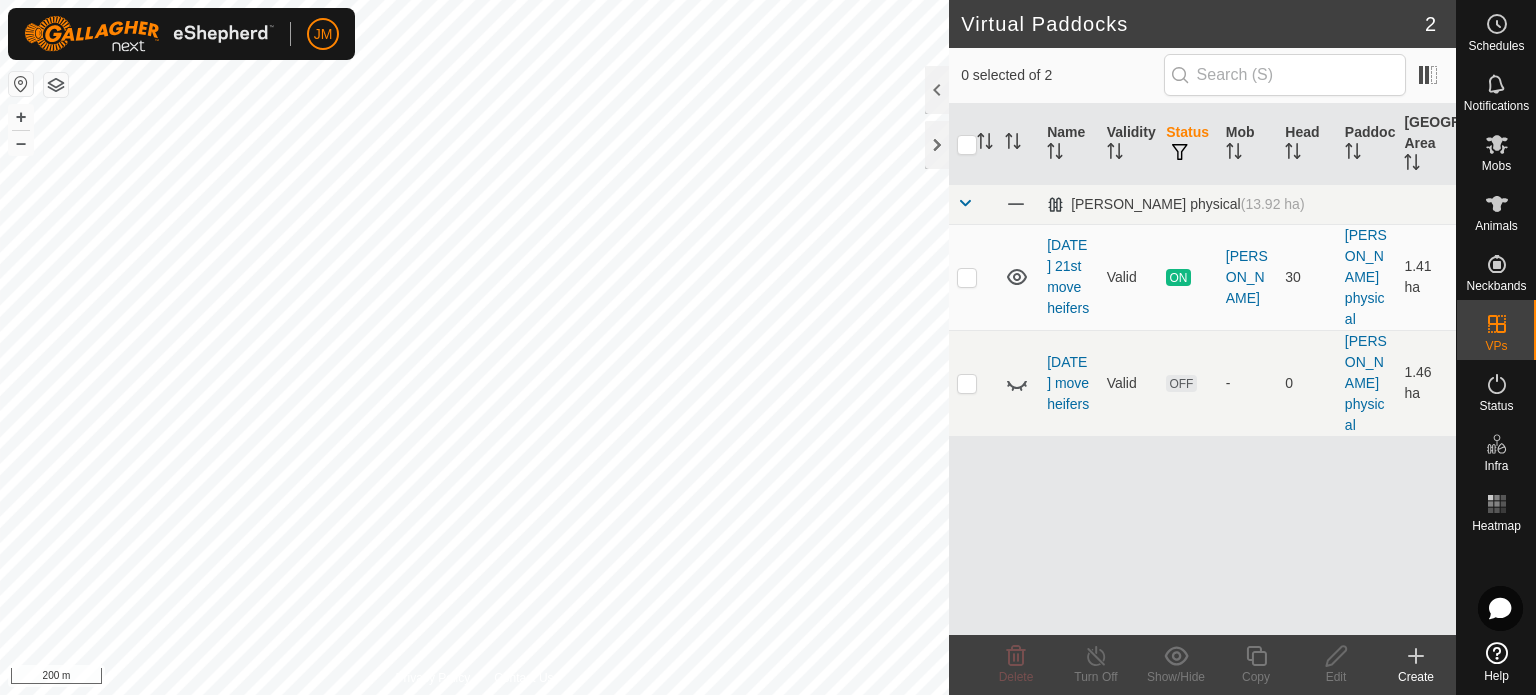 click 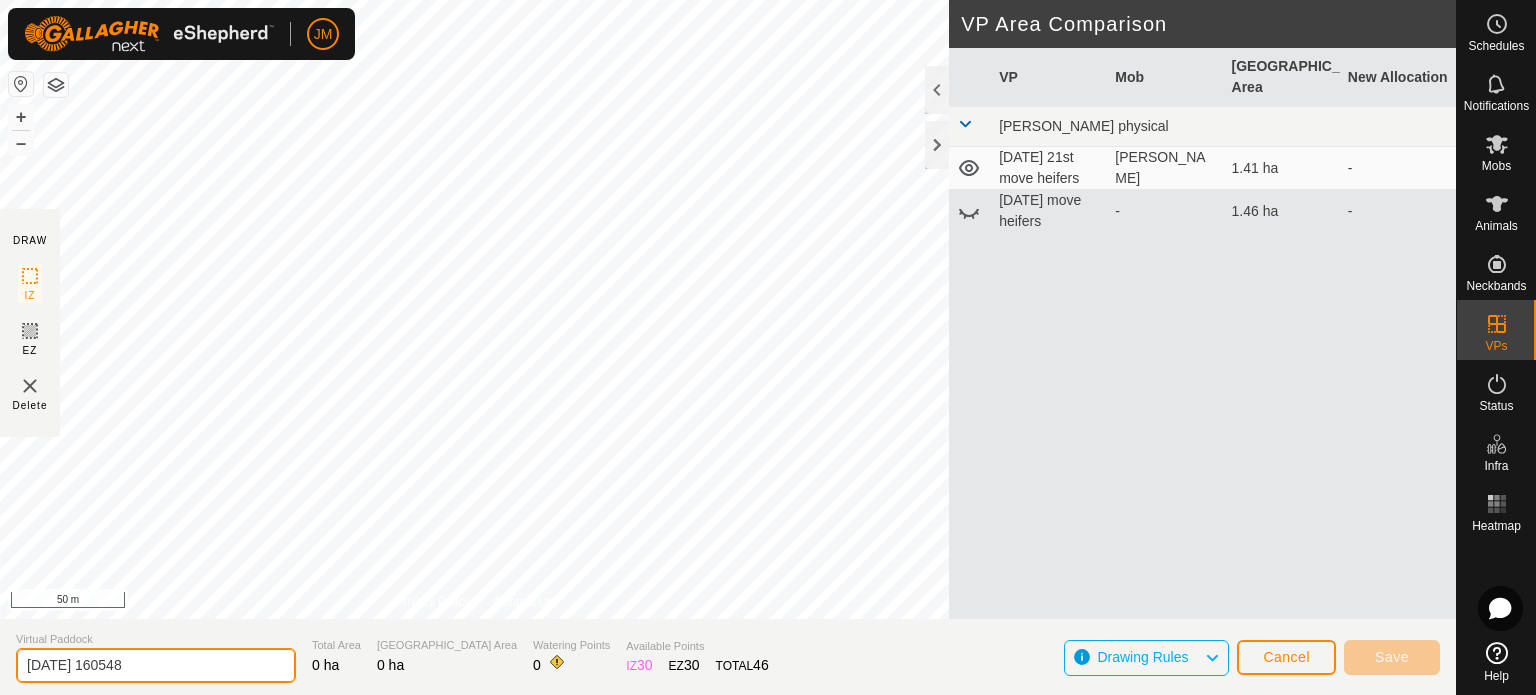 click on "[DATE] 160548" 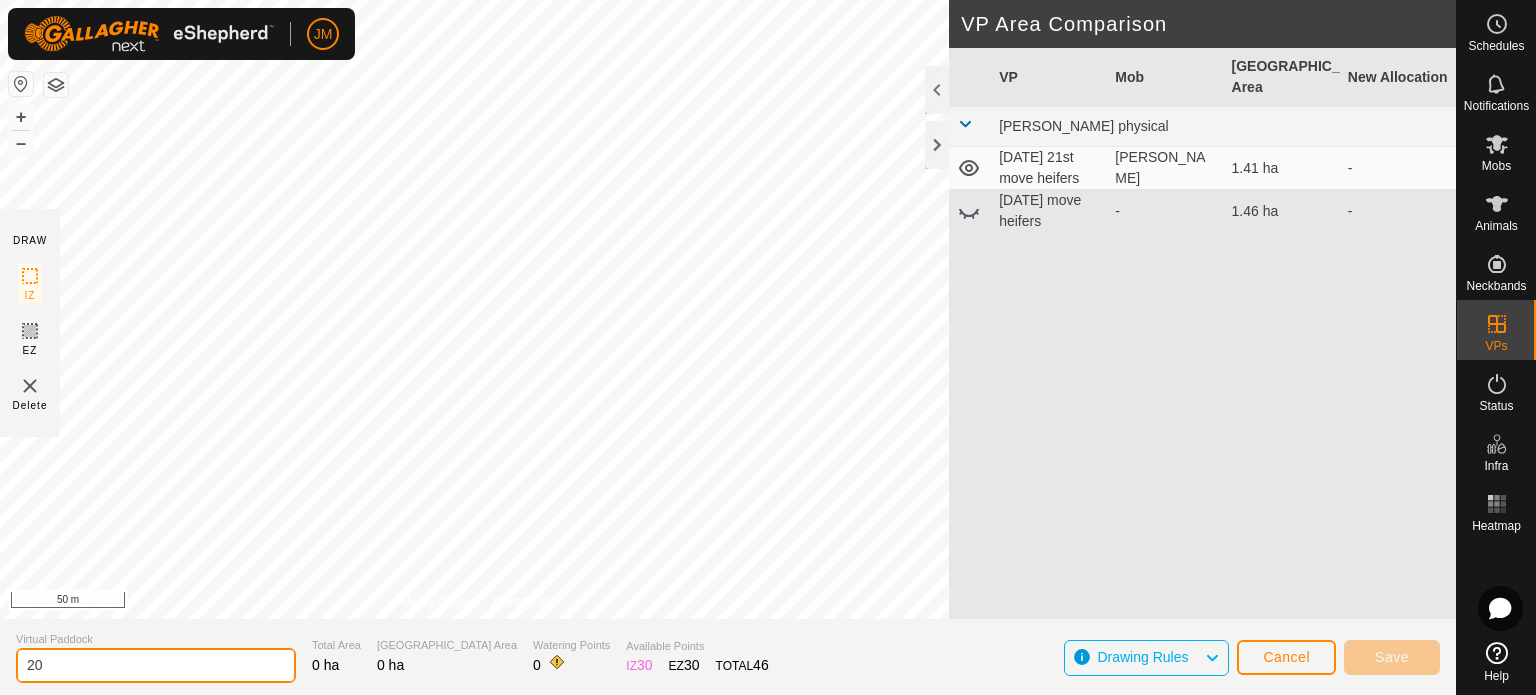 type on "2" 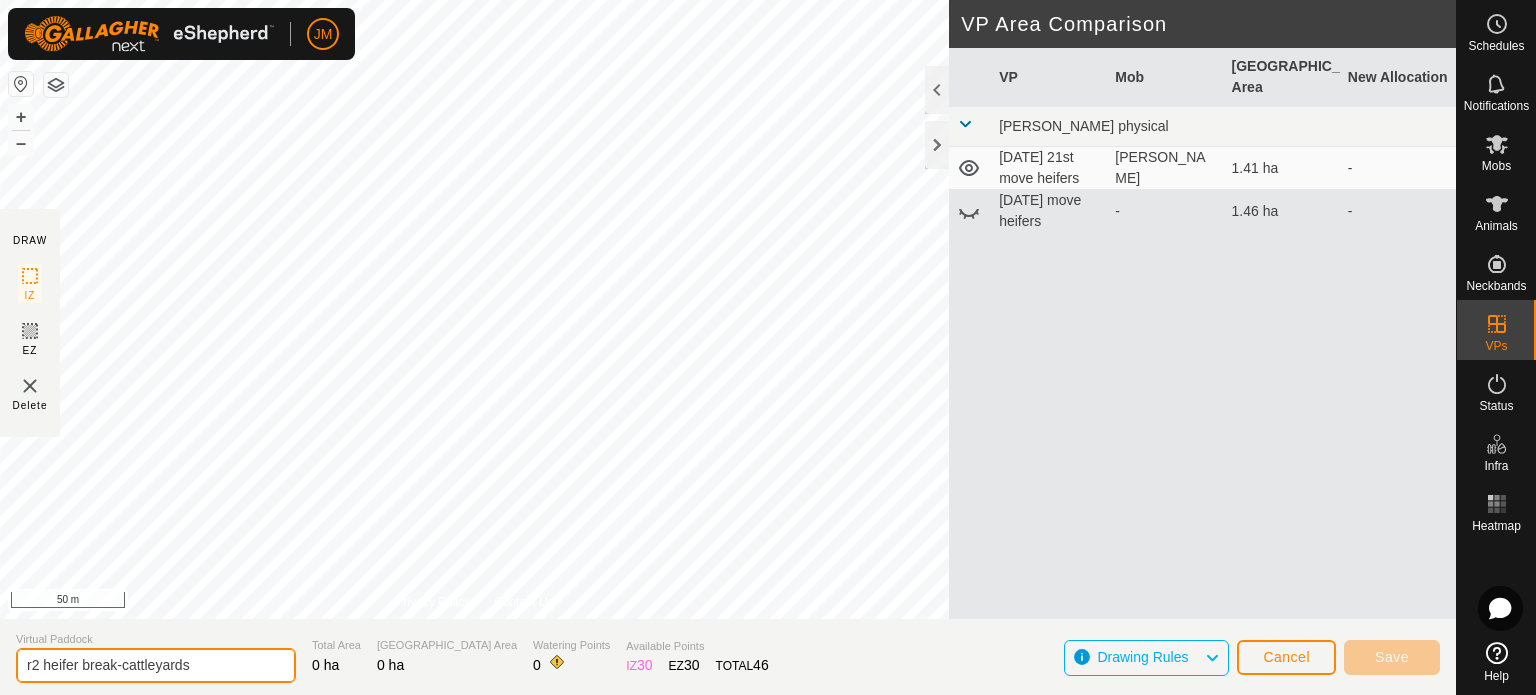 type on "r2 heifer break-cattleyards" 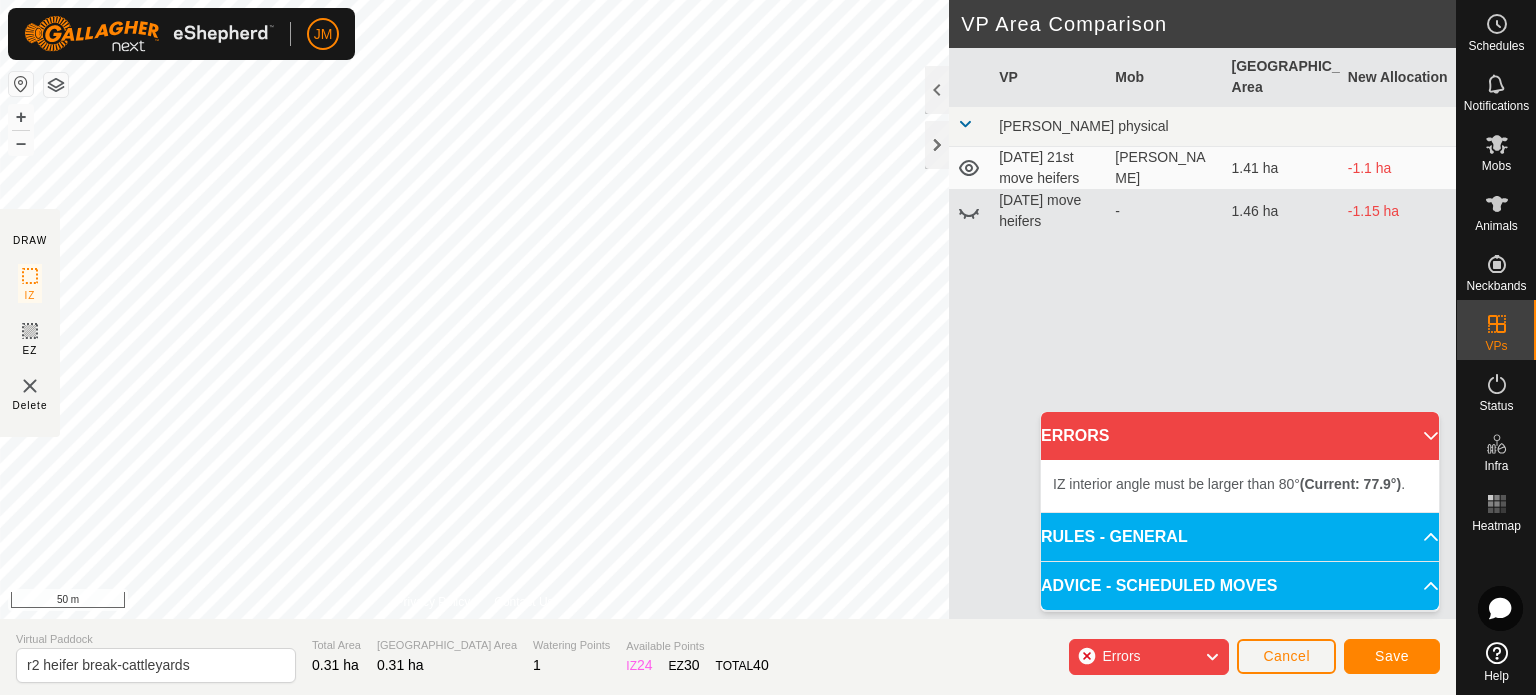 click on "IZ interior angle must be larger than 80°  (Current: 77.9°) ." at bounding box center (297, 297) 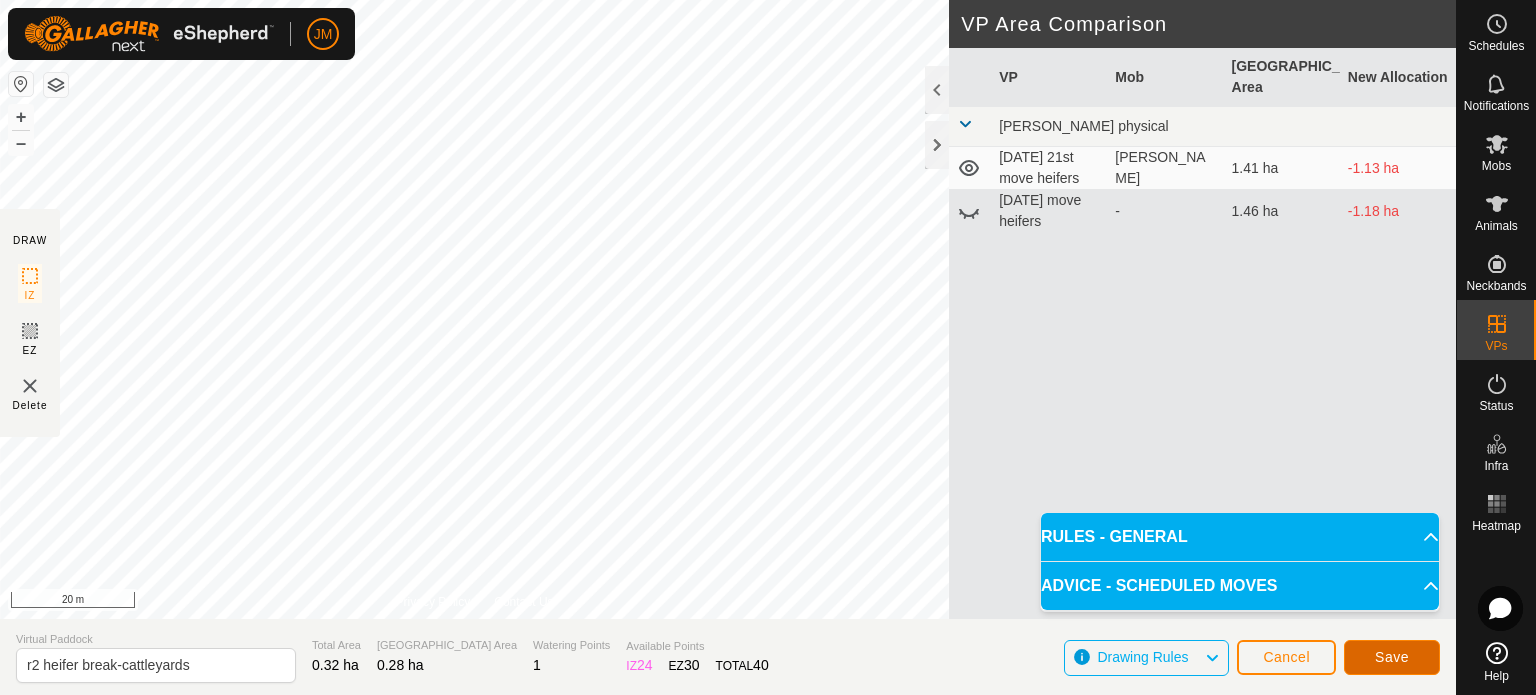 click on "Save" 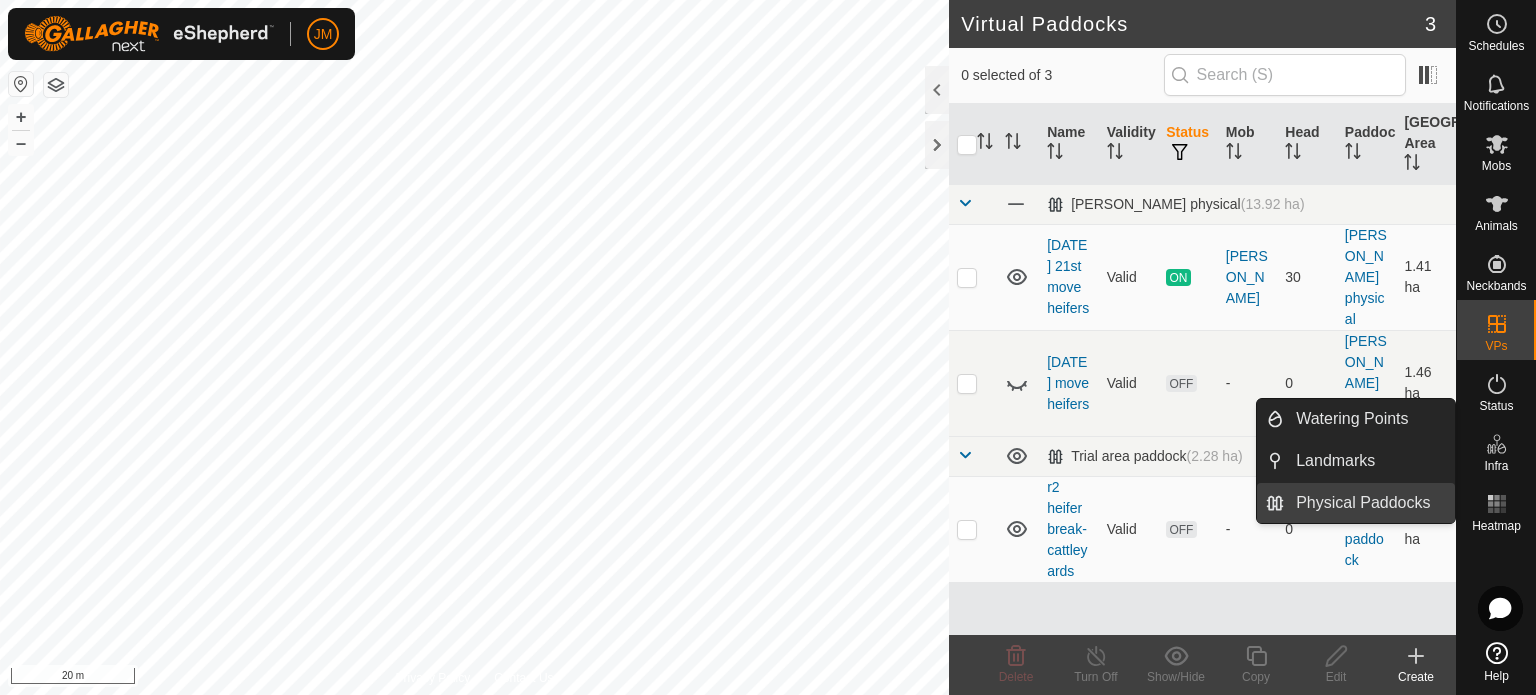 click on "Physical Paddocks" at bounding box center [1369, 503] 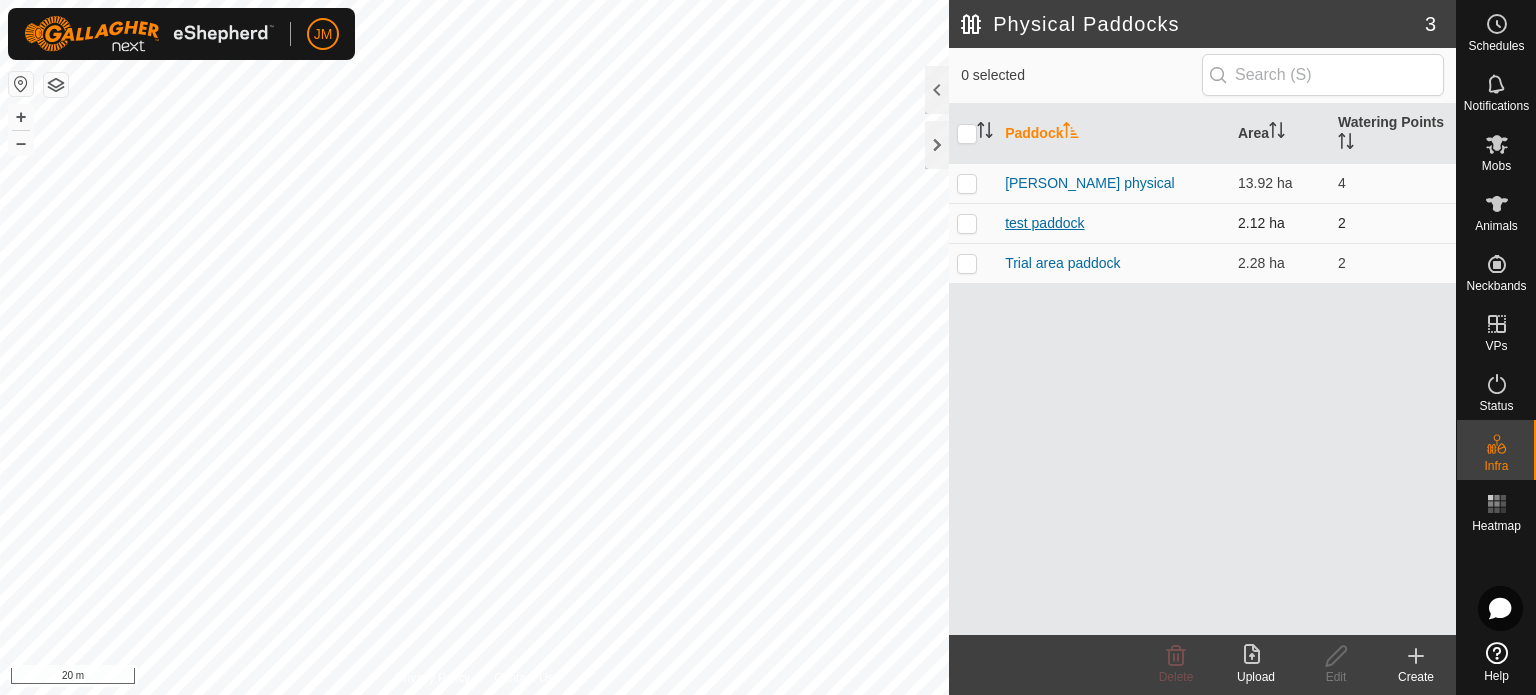 click on "test paddock" at bounding box center (1044, 223) 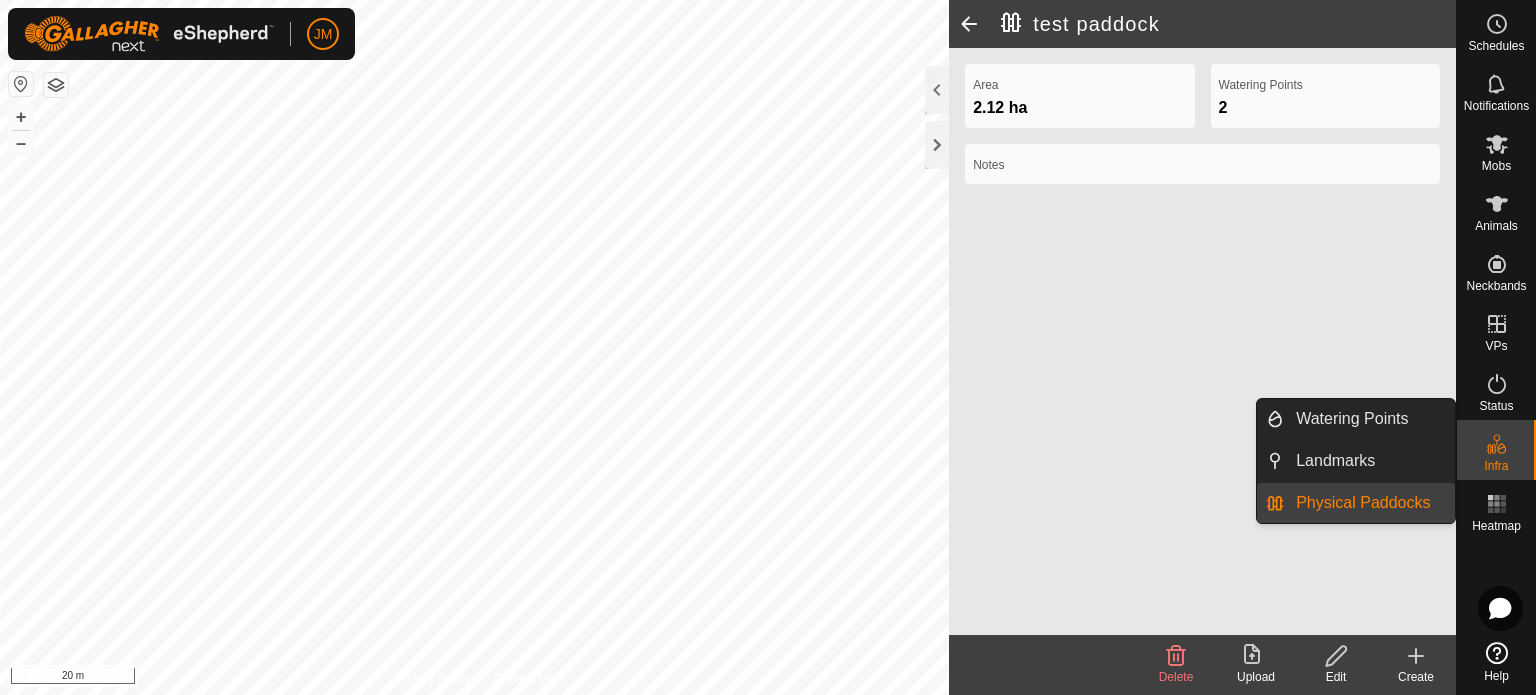 click on "Physical Paddocks" at bounding box center [1369, 503] 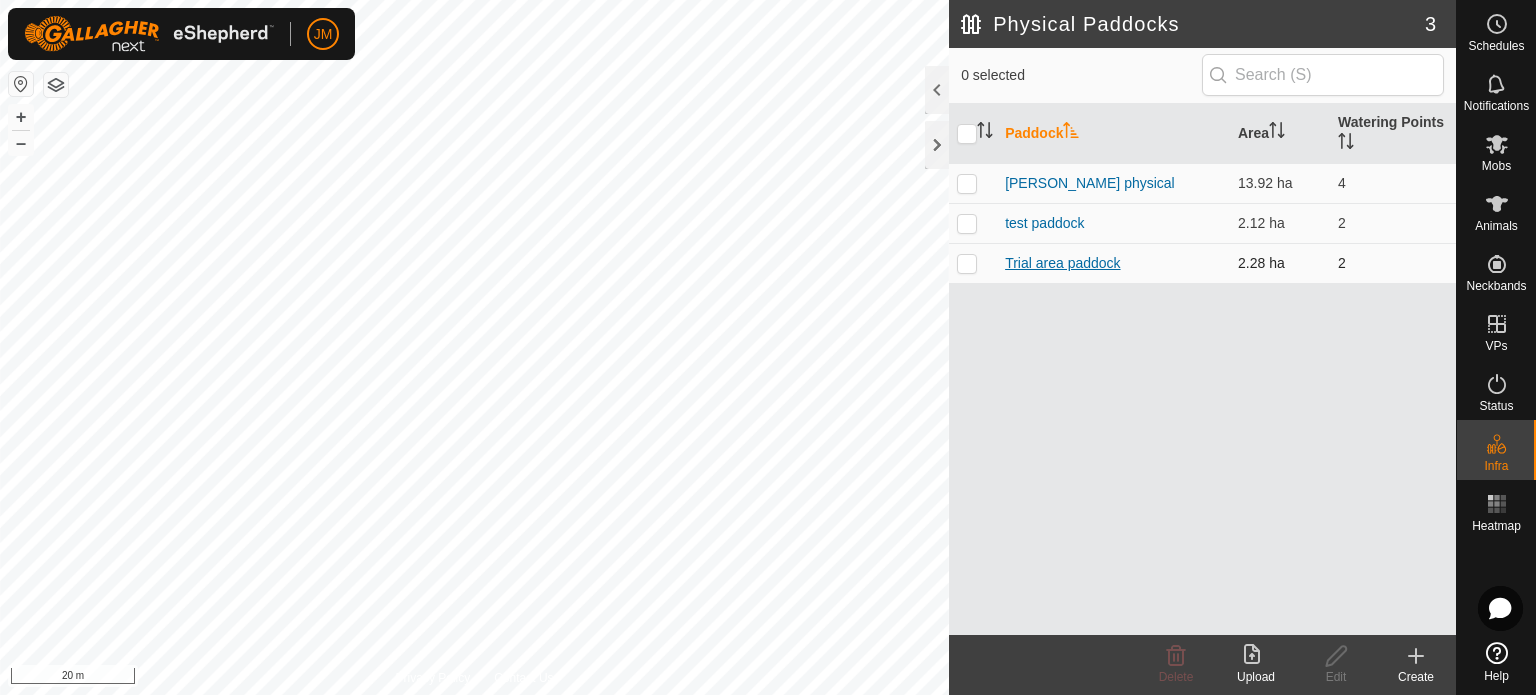 click on "Trial area paddock" at bounding box center [1062, 263] 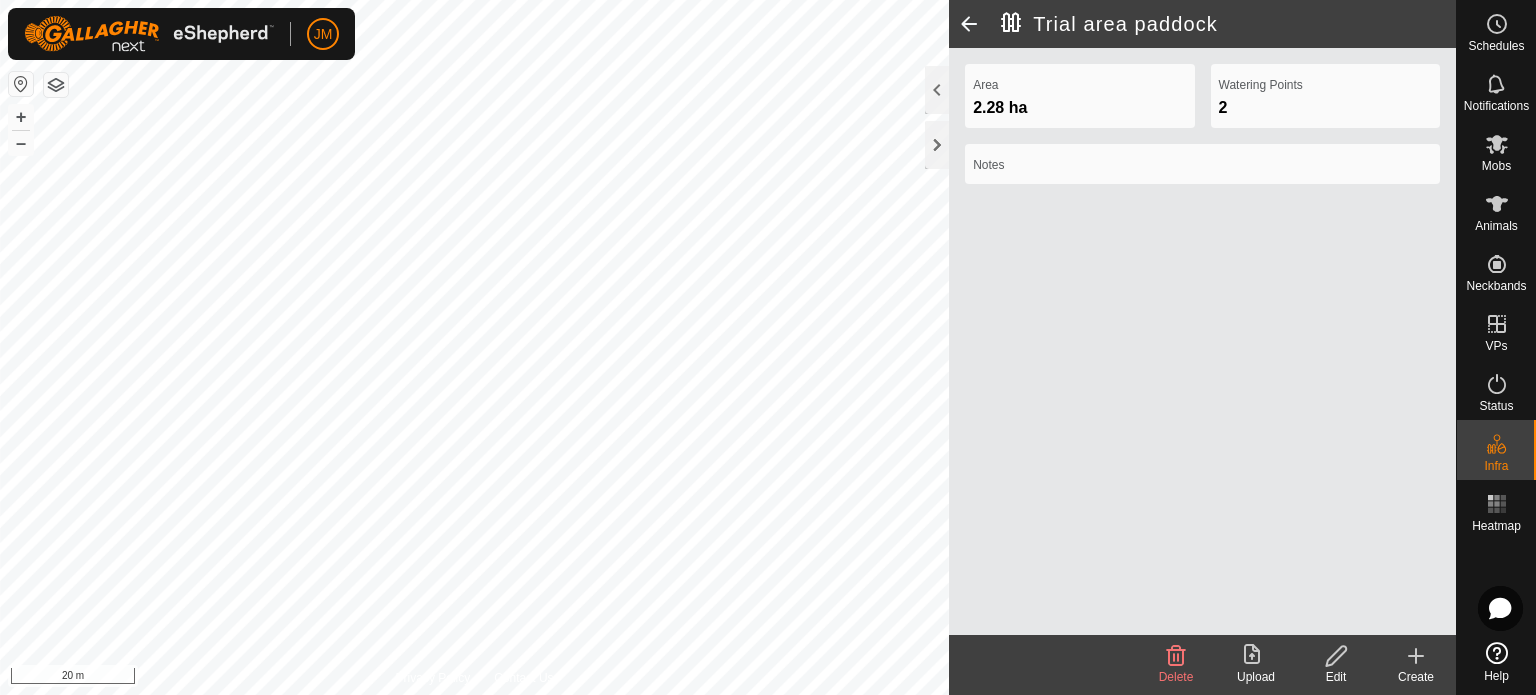 click 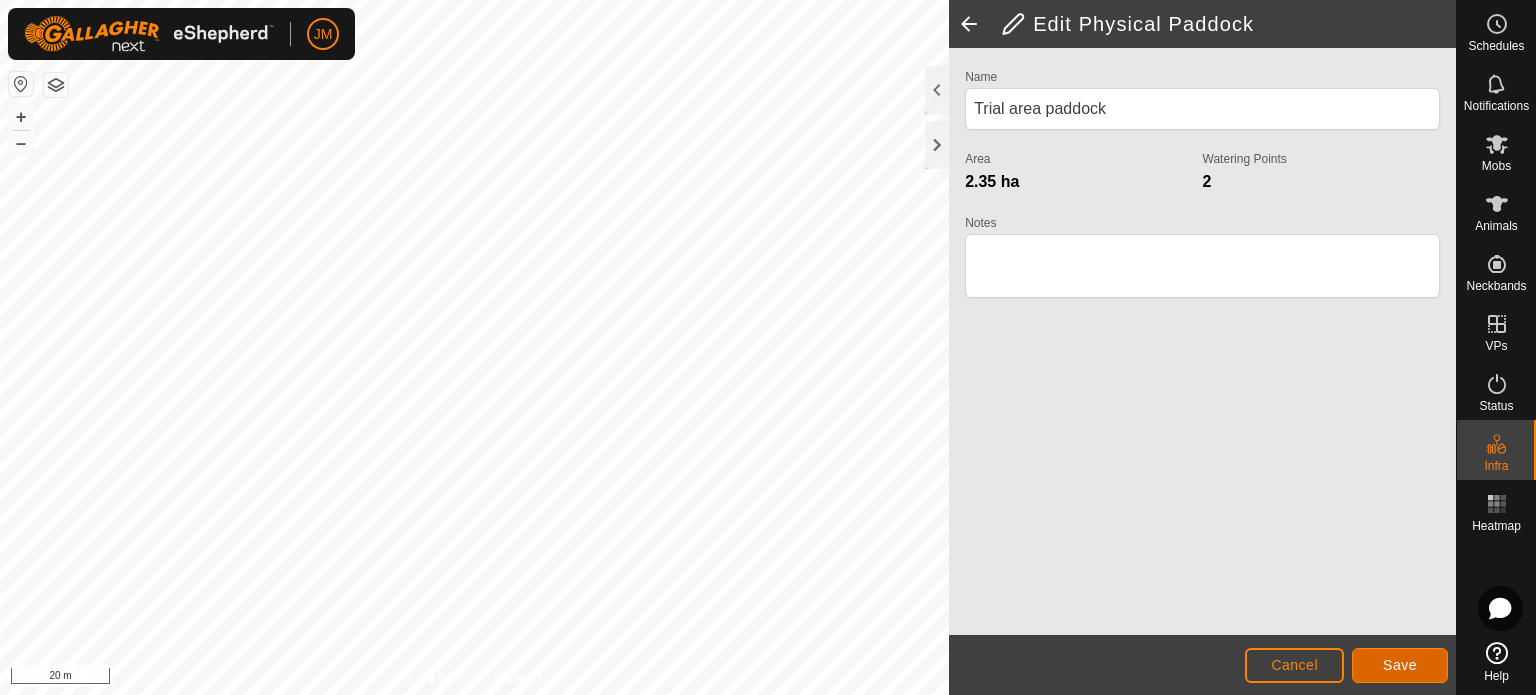 click on "Save" 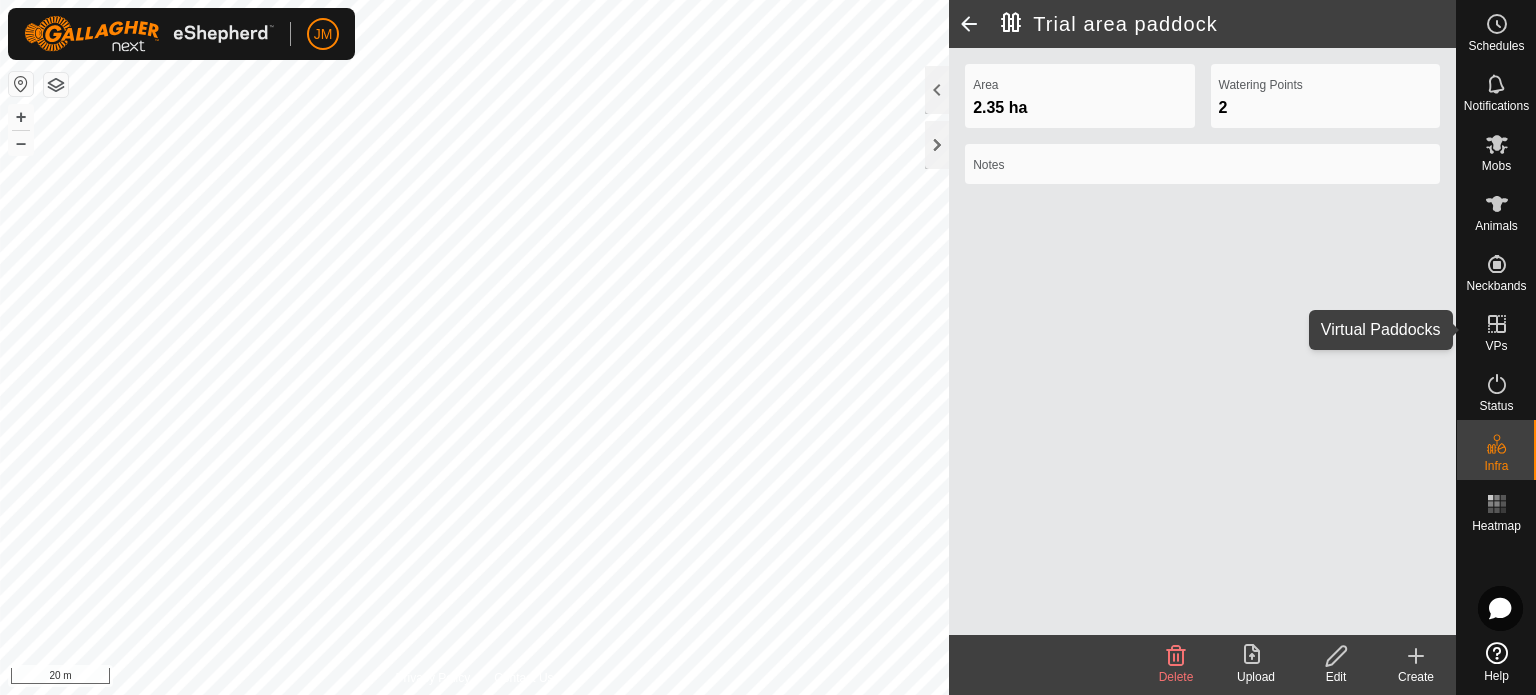 click 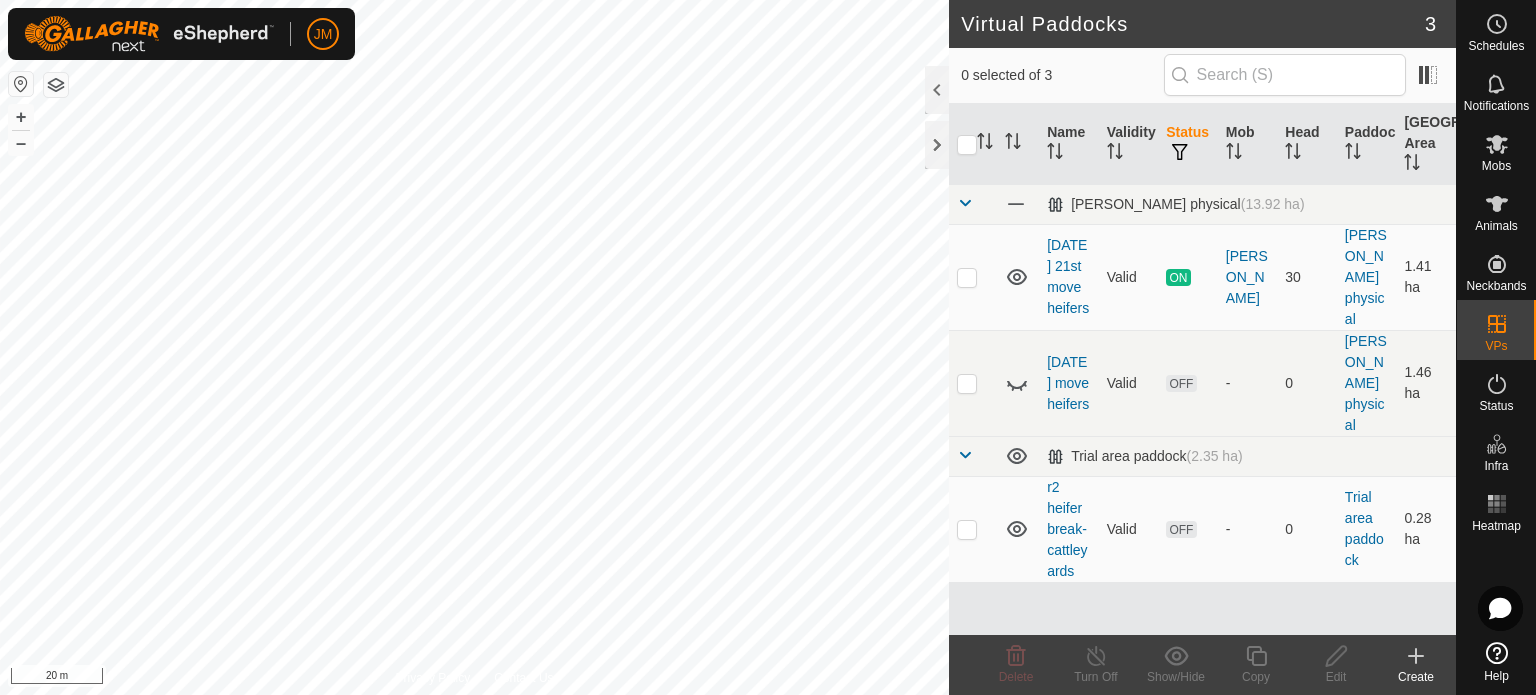 click on "r2 heifer break-cattleyards" at bounding box center [1069, 529] 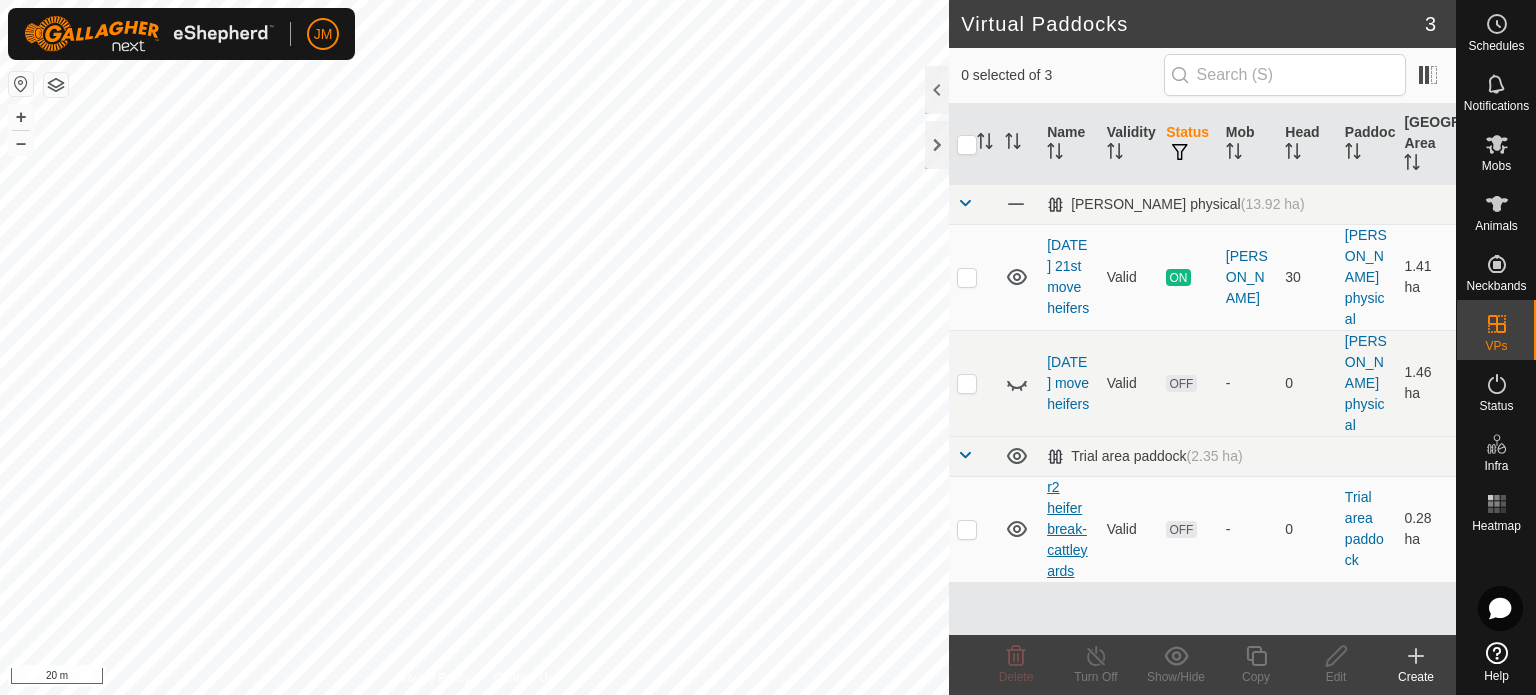 click on "r2 heifer break-cattleyards" at bounding box center [1067, 529] 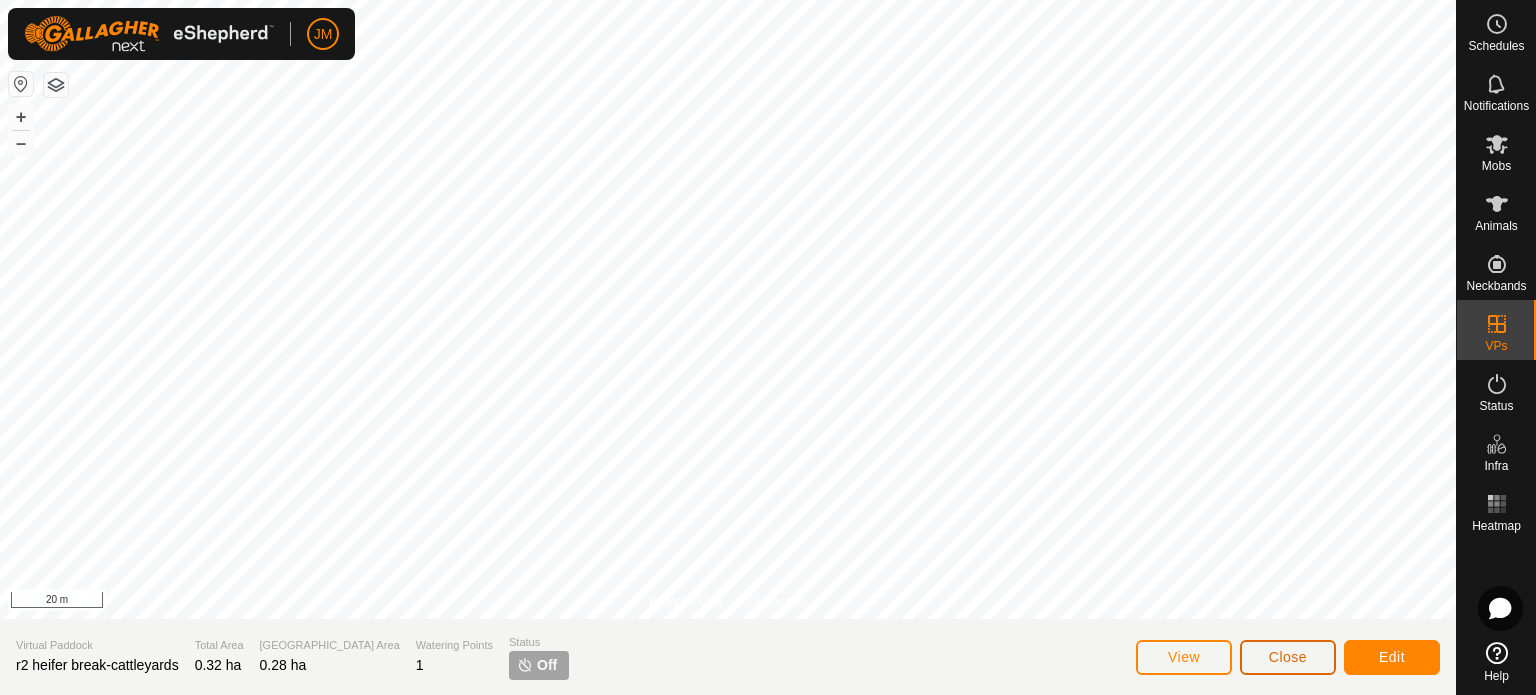 click on "Close" 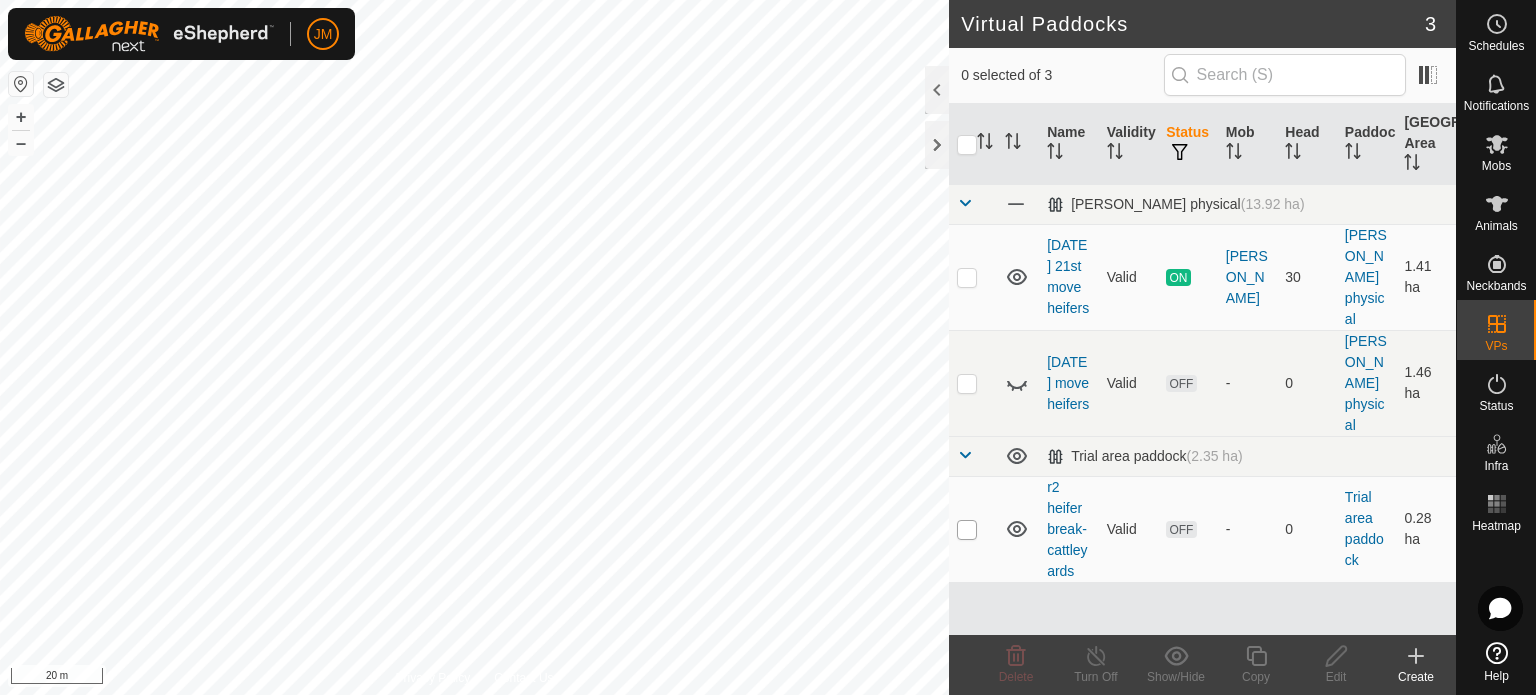 click at bounding box center (967, 530) 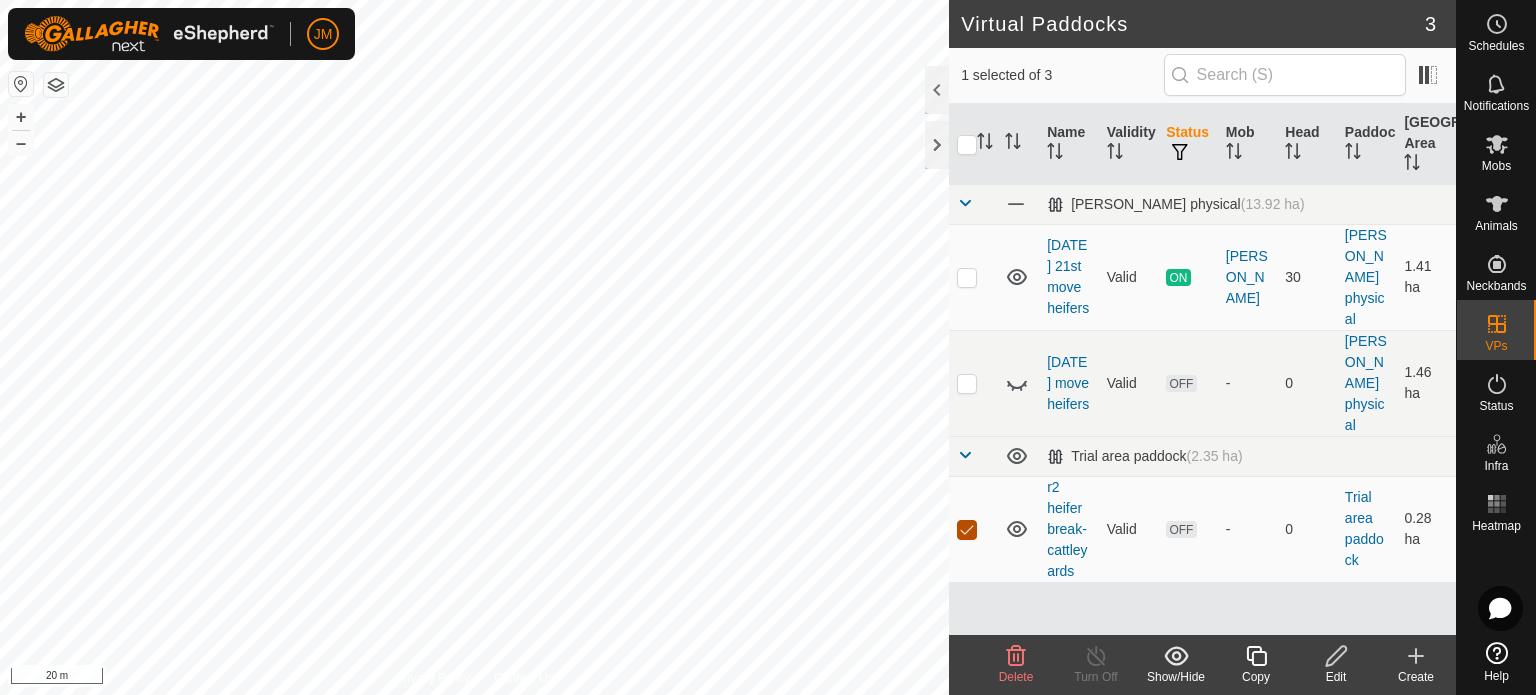 click at bounding box center [967, 530] 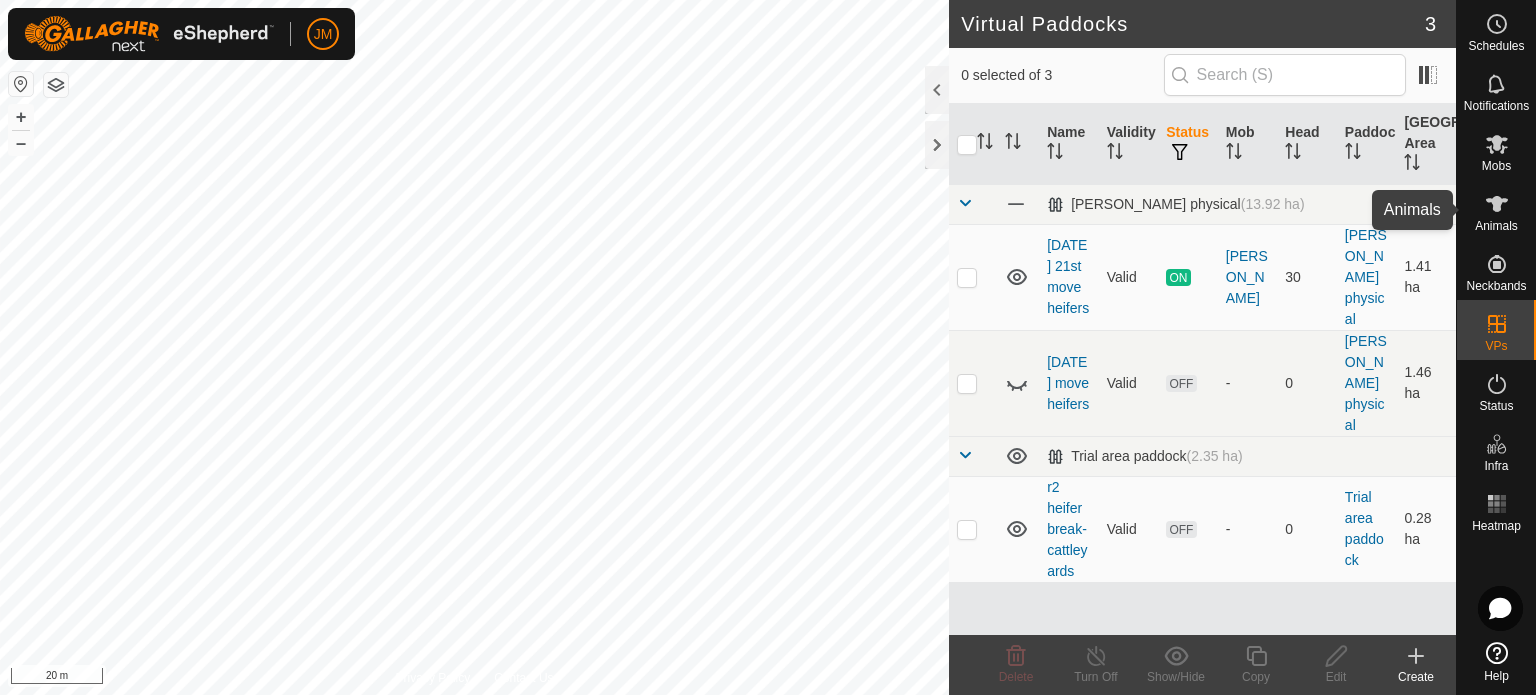 click at bounding box center [1497, 204] 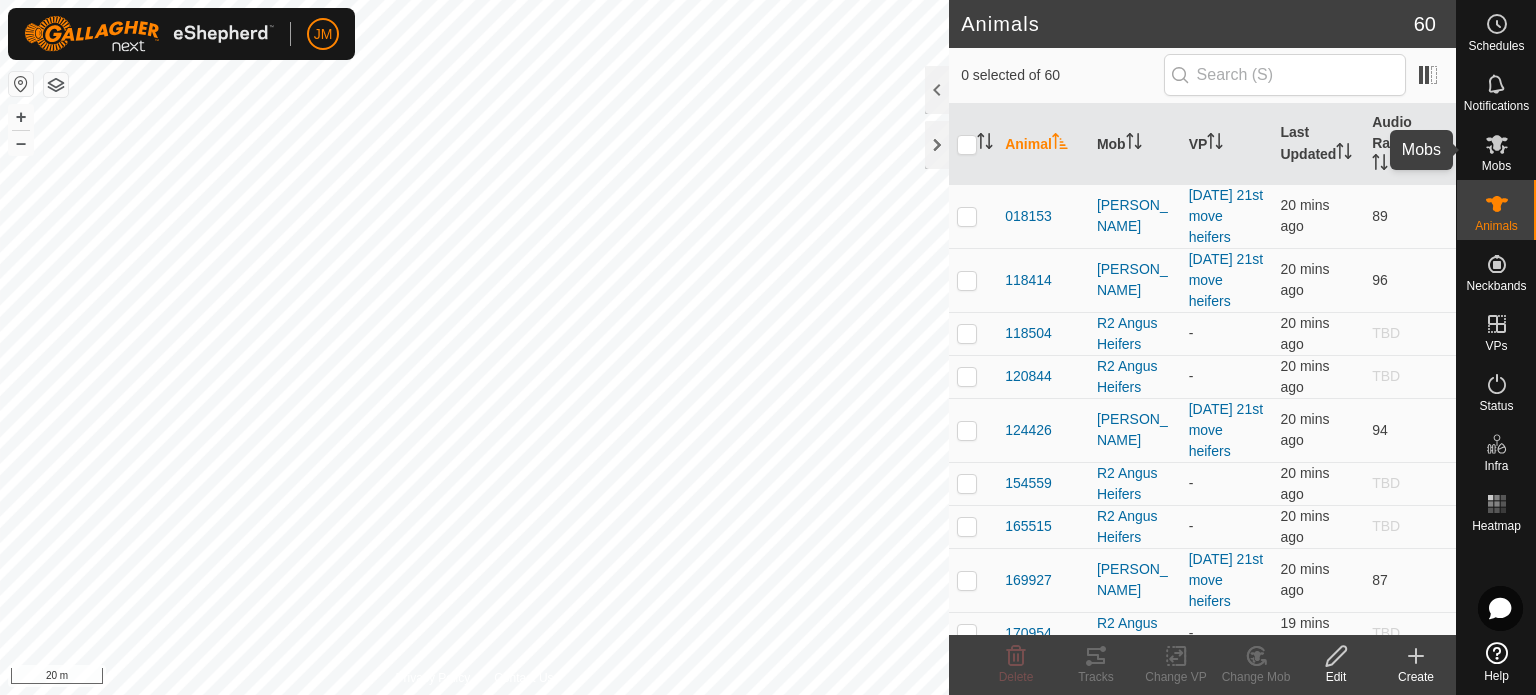 click 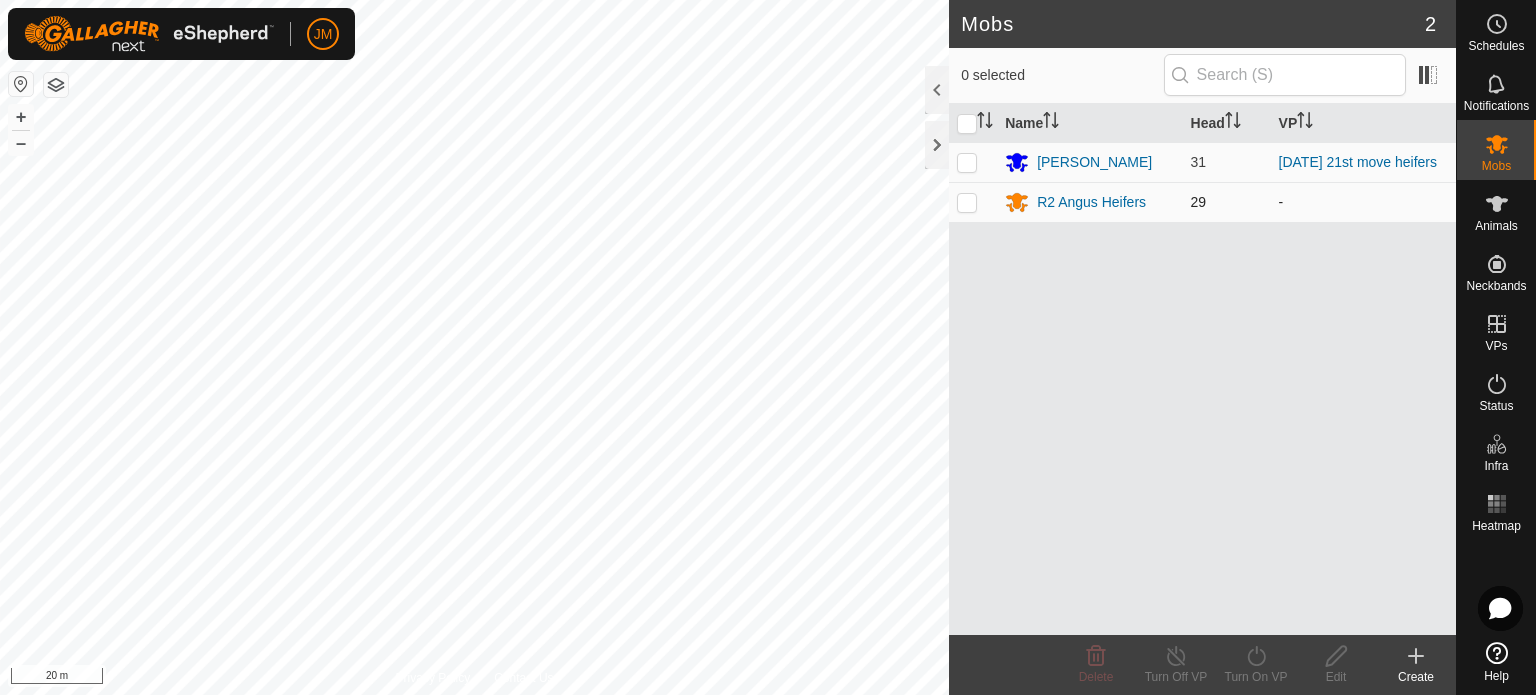 click at bounding box center (967, 202) 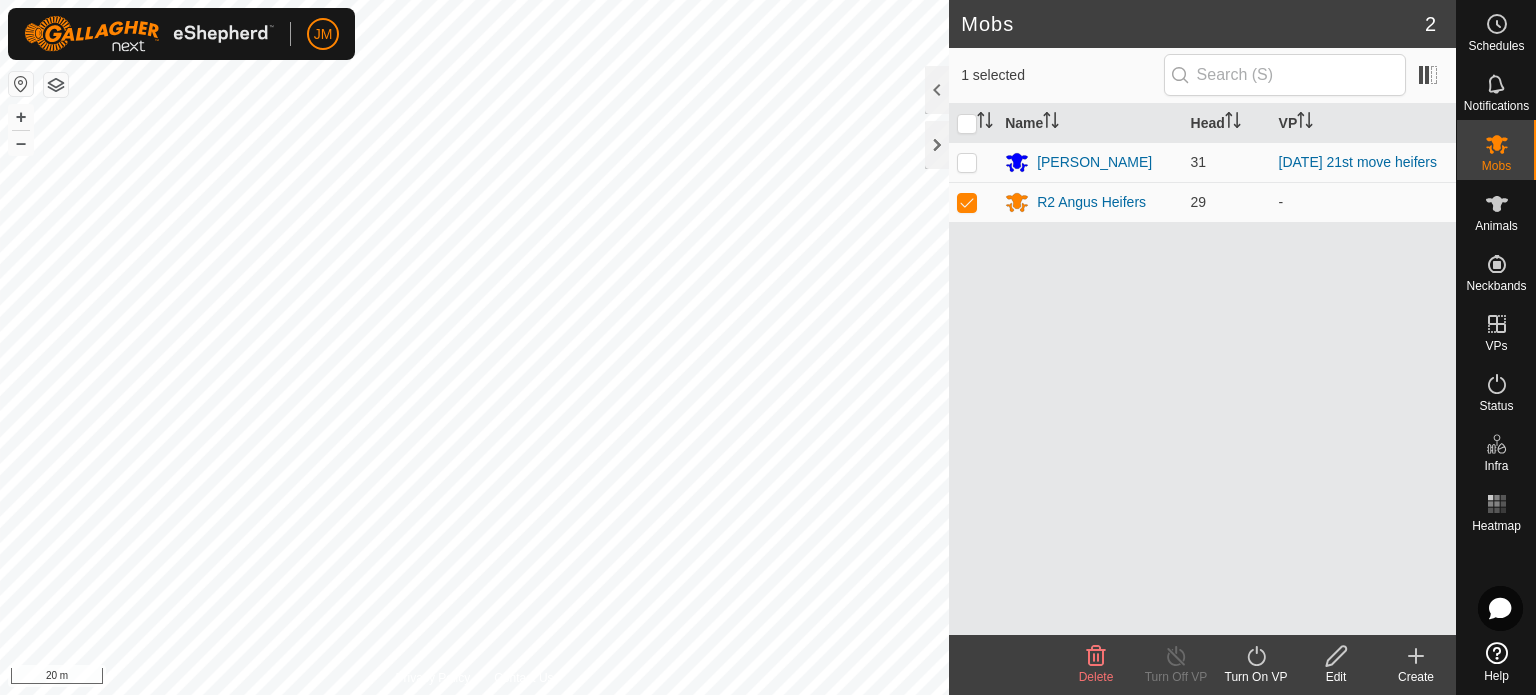 click 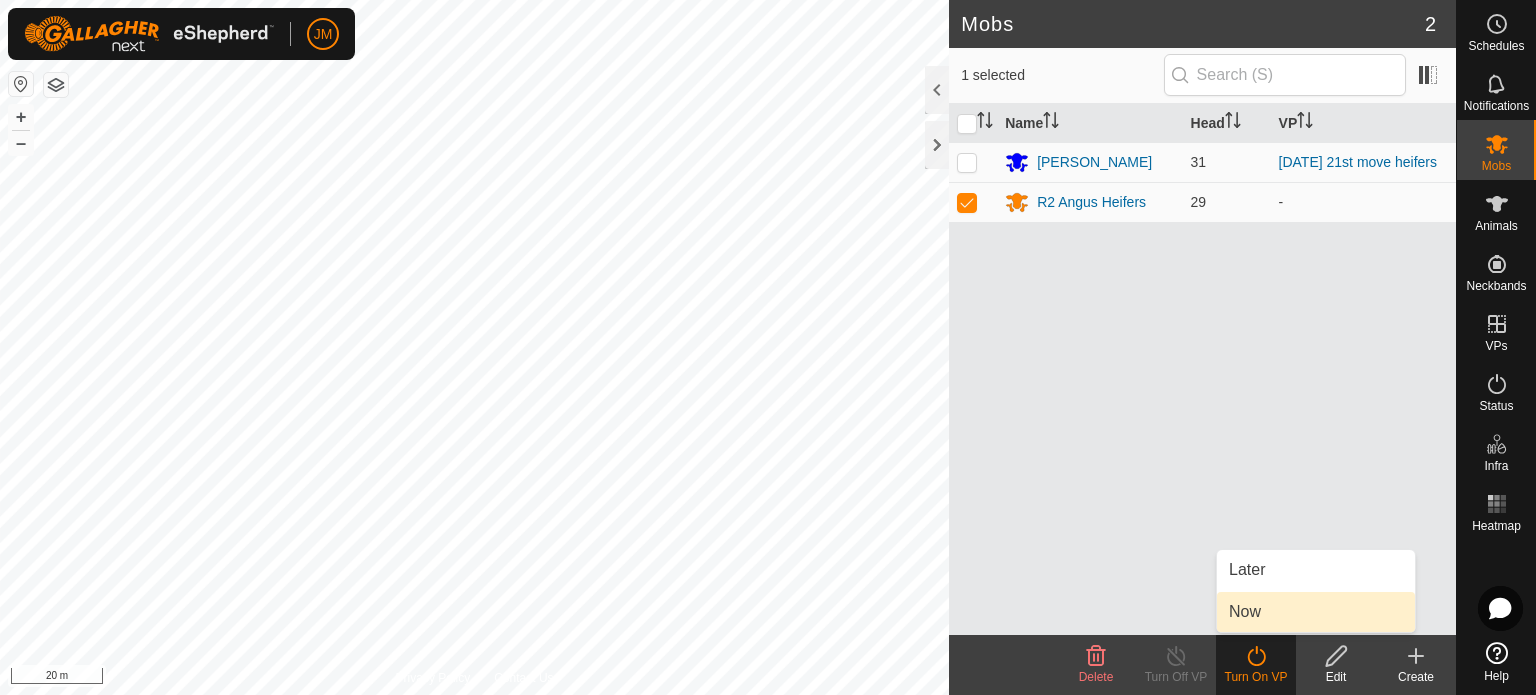 click on "Now" at bounding box center (1316, 612) 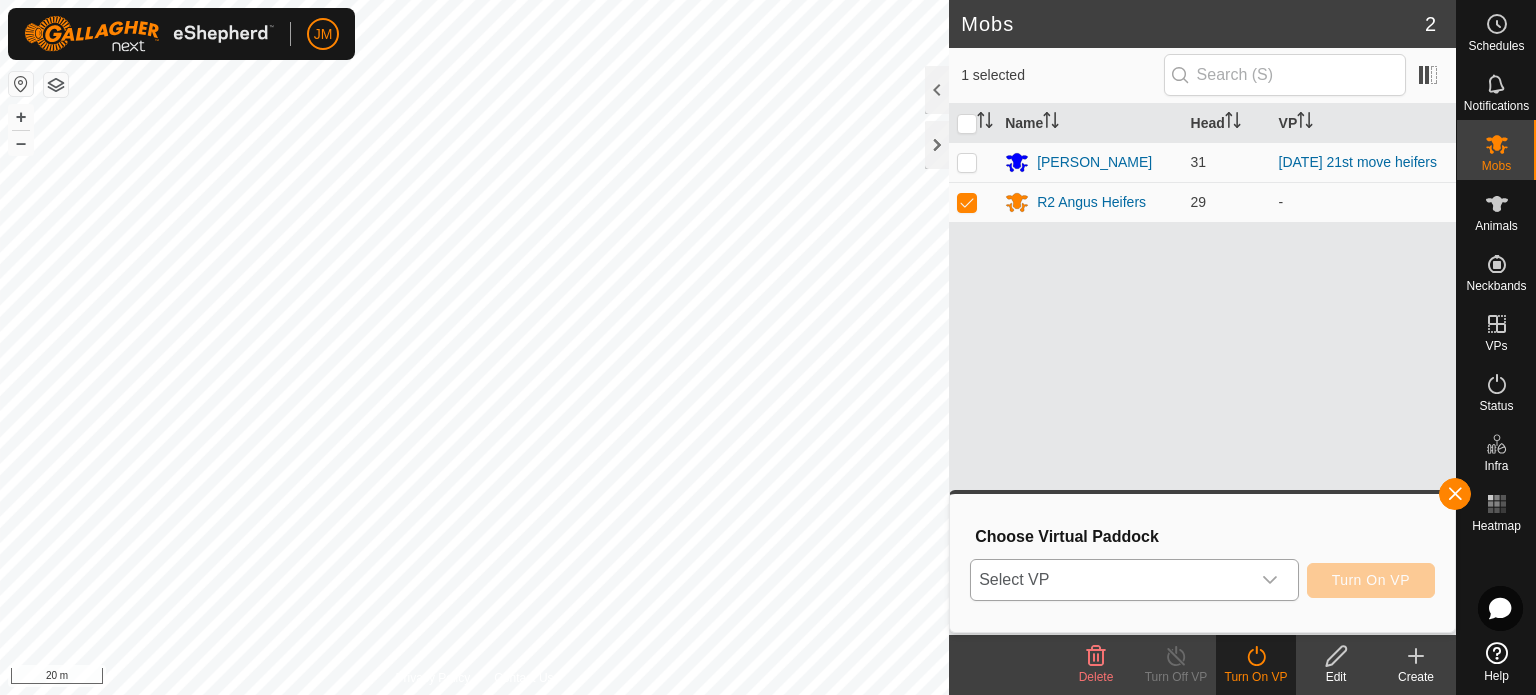 click on "Select VP" at bounding box center [1110, 580] 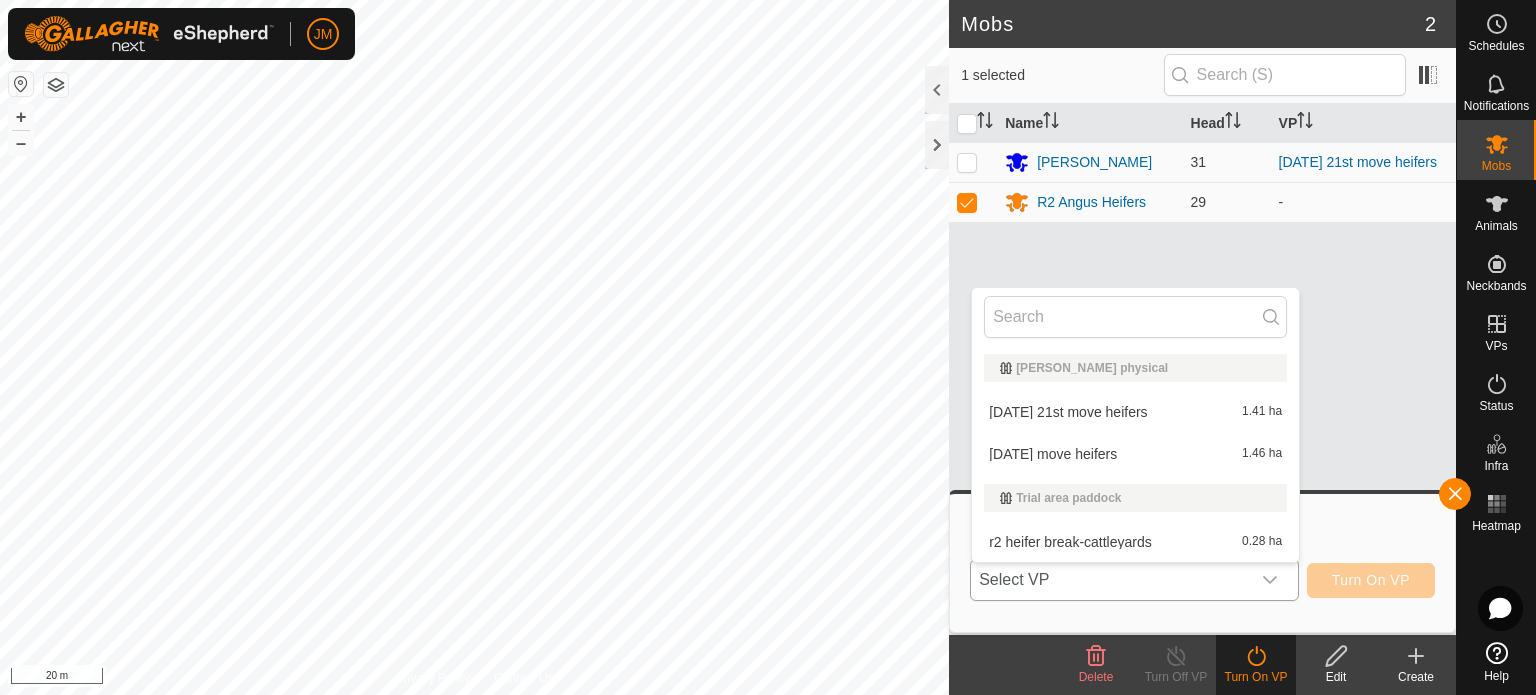 click on "r2 heifer break-cattleyards  0.28 ha" at bounding box center [1135, 542] 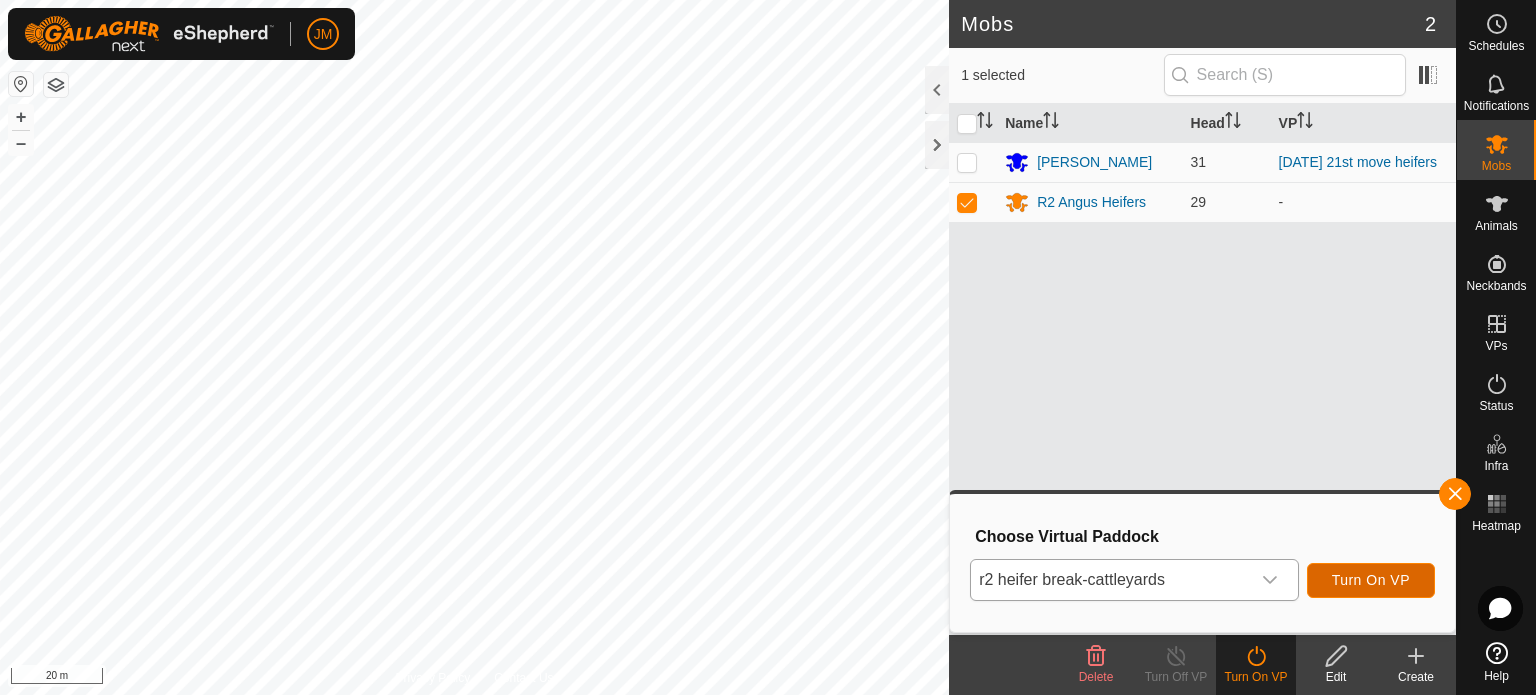 click on "Turn On VP" at bounding box center (1371, 580) 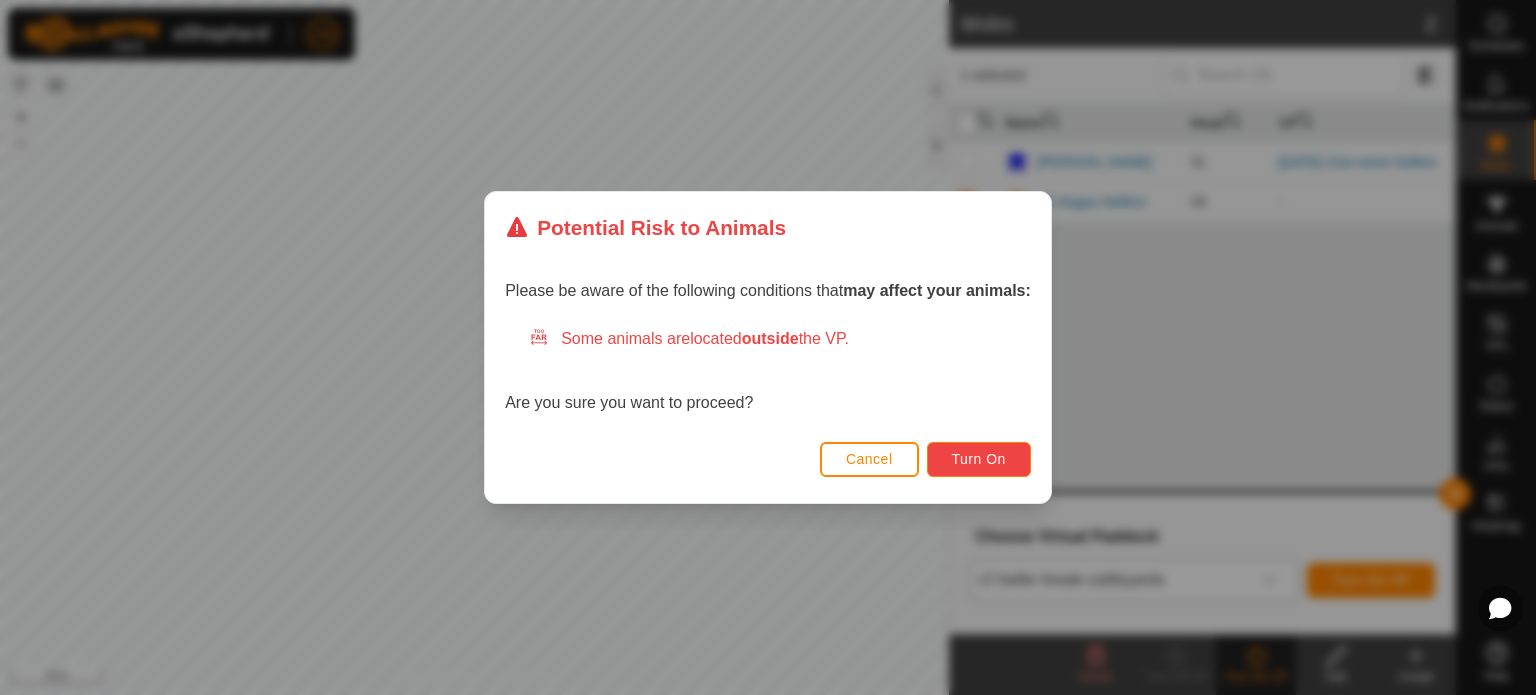 click on "Turn On" at bounding box center (979, 459) 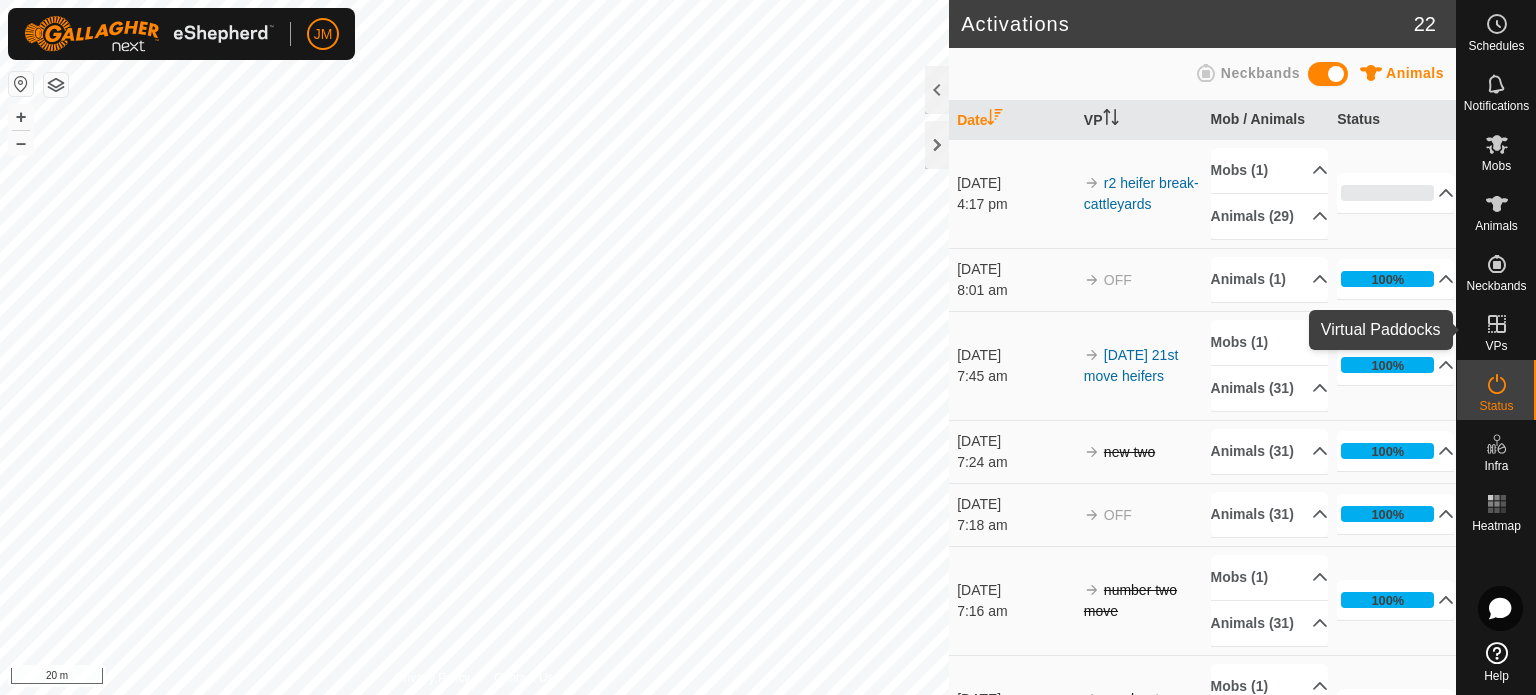 click 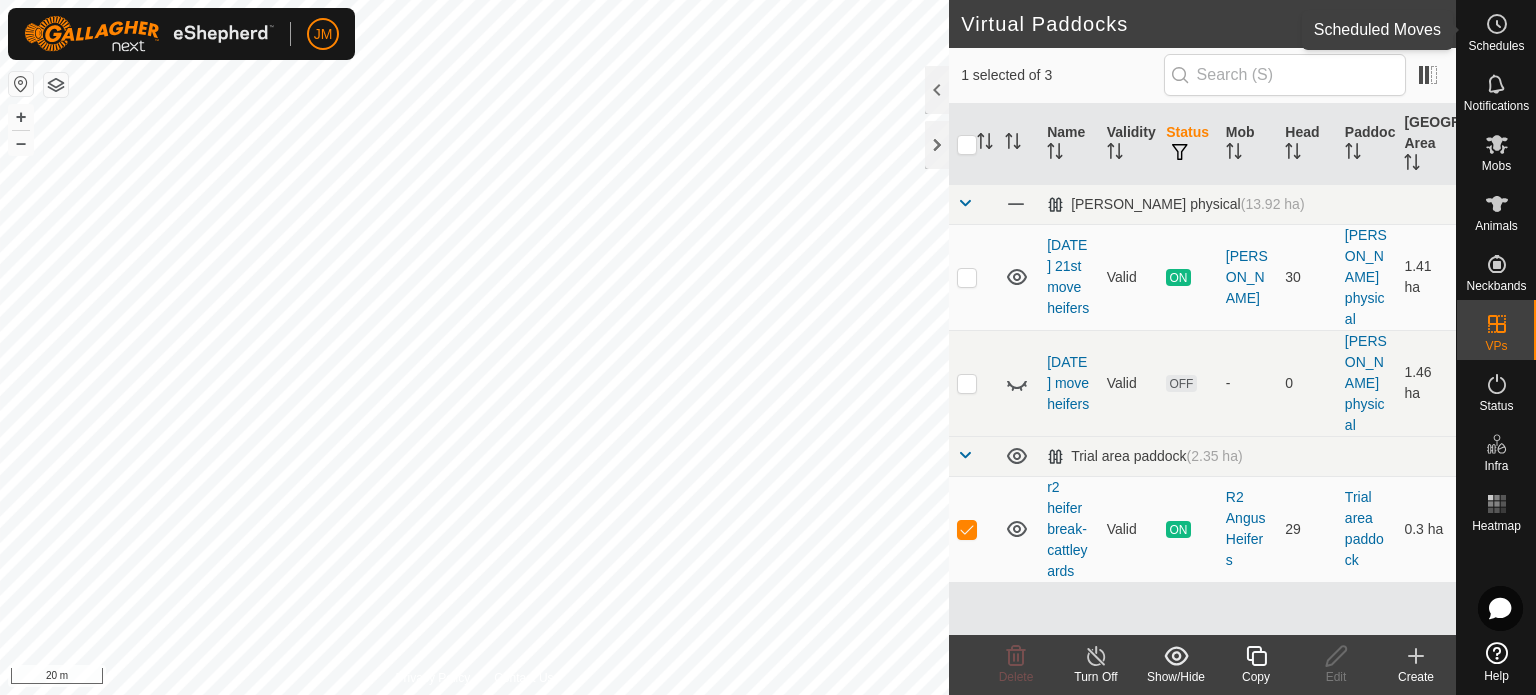 click at bounding box center [1497, 24] 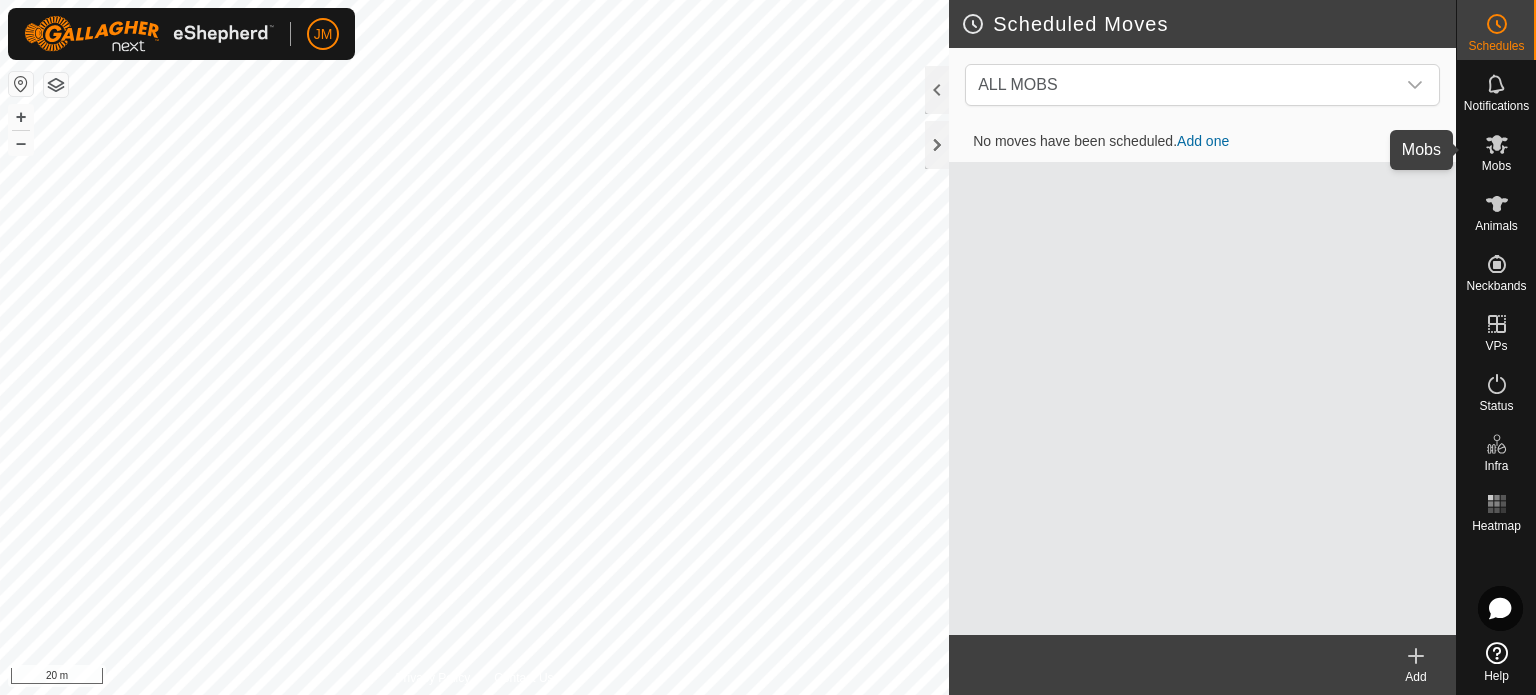 click on "Mobs" at bounding box center (1496, 166) 